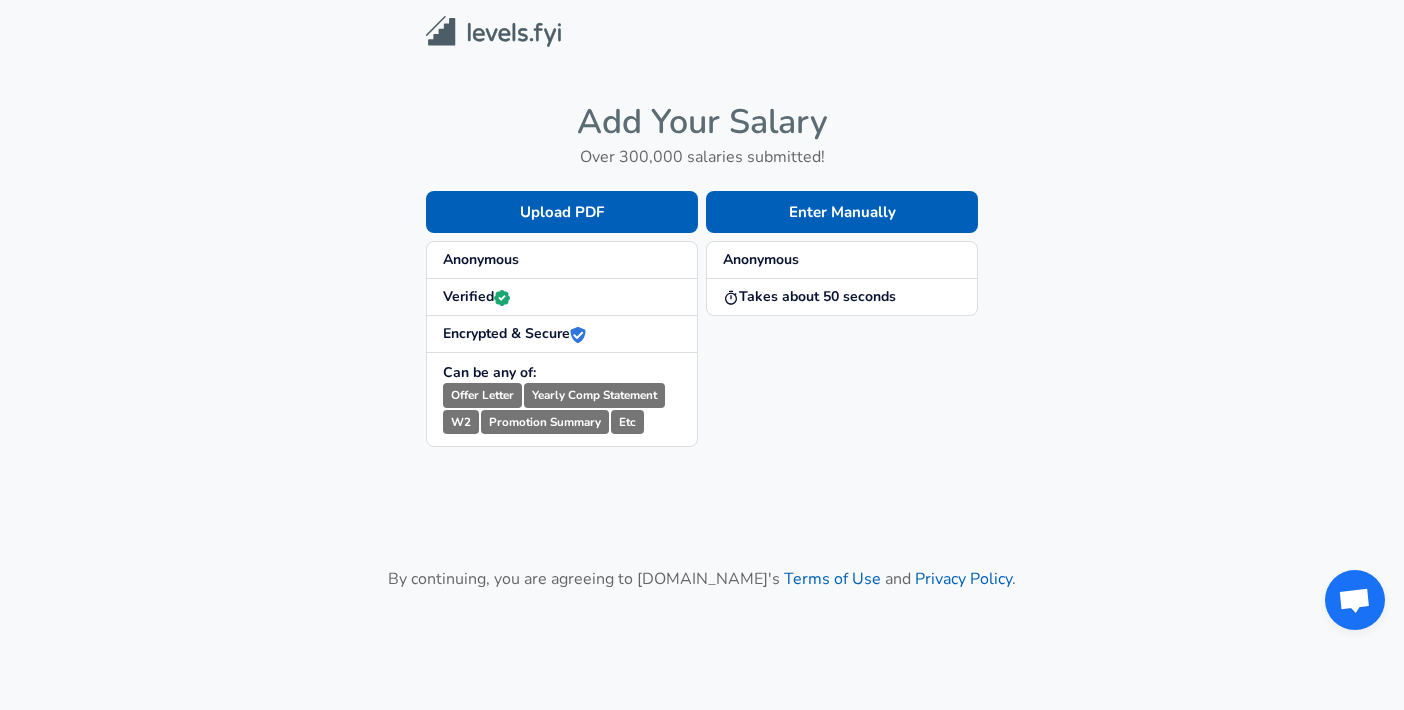 scroll, scrollTop: 0, scrollLeft: 0, axis: both 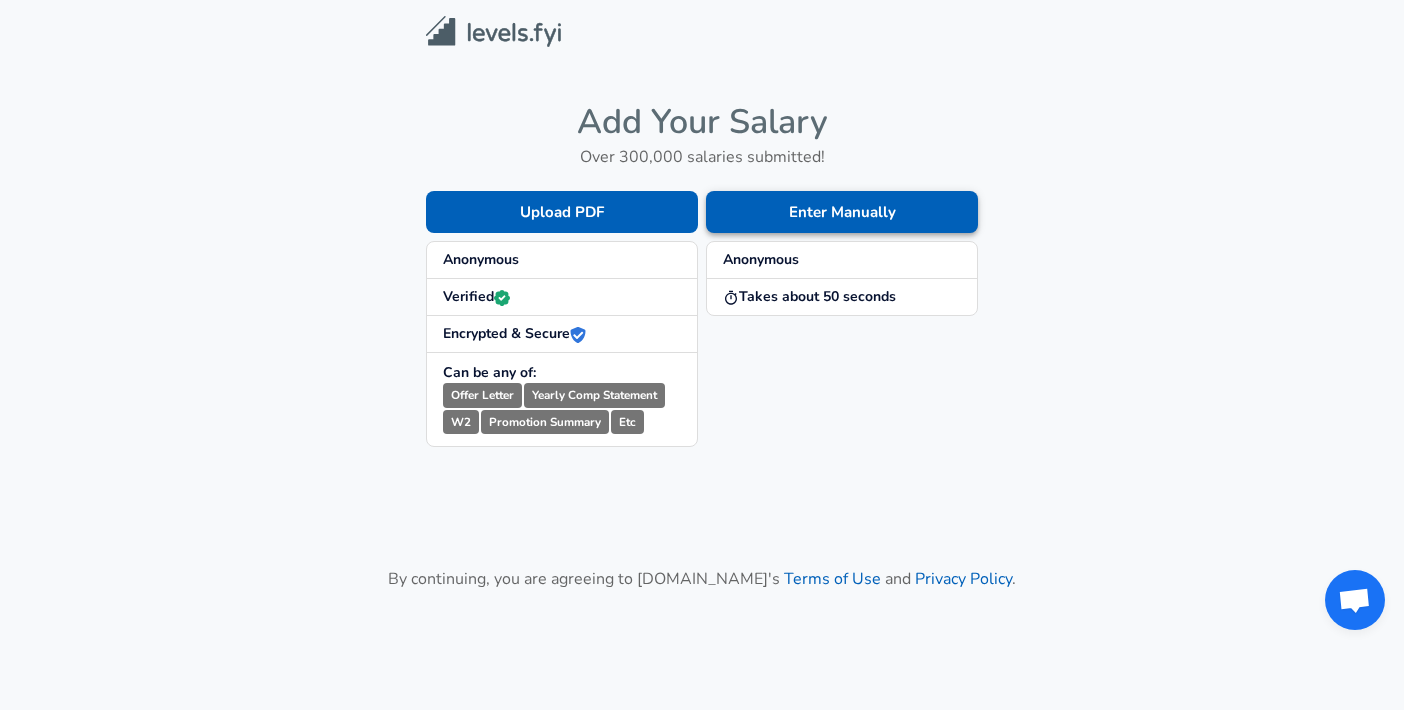 click on "Enter Manually" at bounding box center (842, 212) 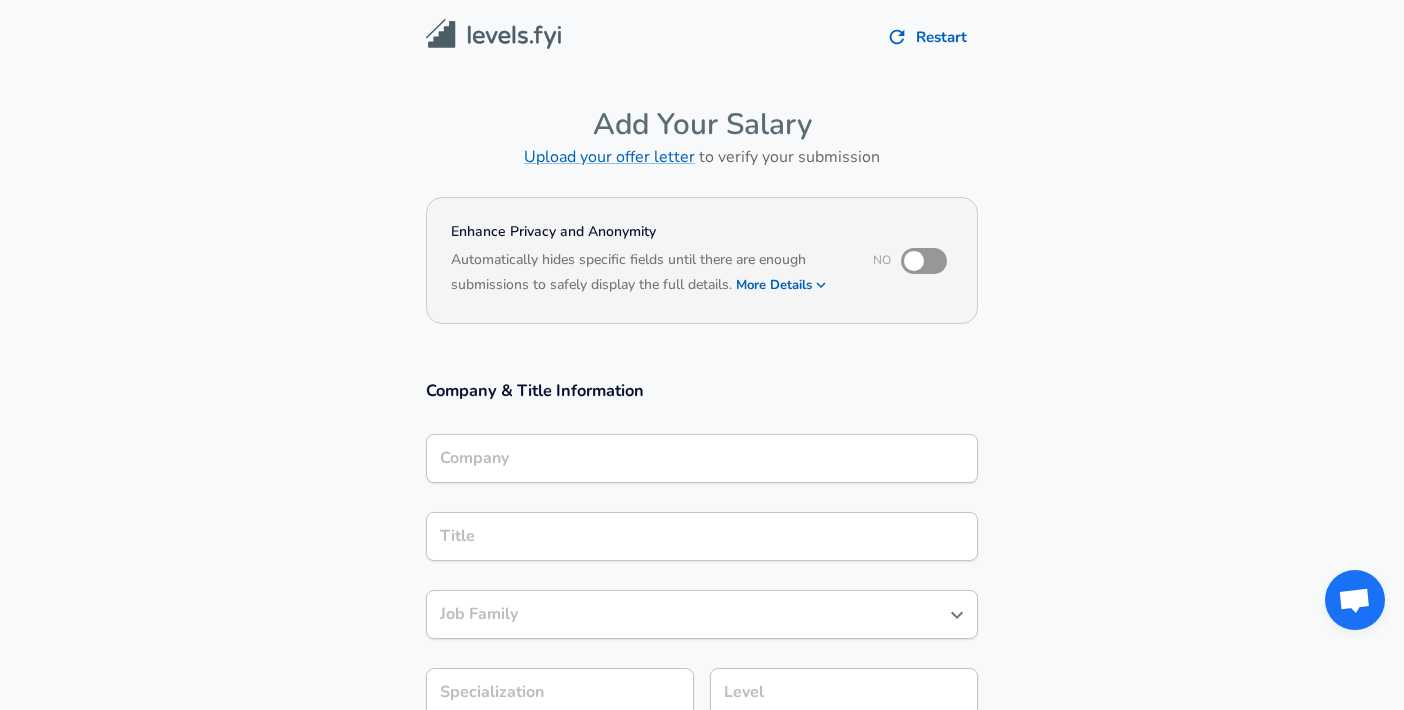 click on "Company" at bounding box center (702, 458) 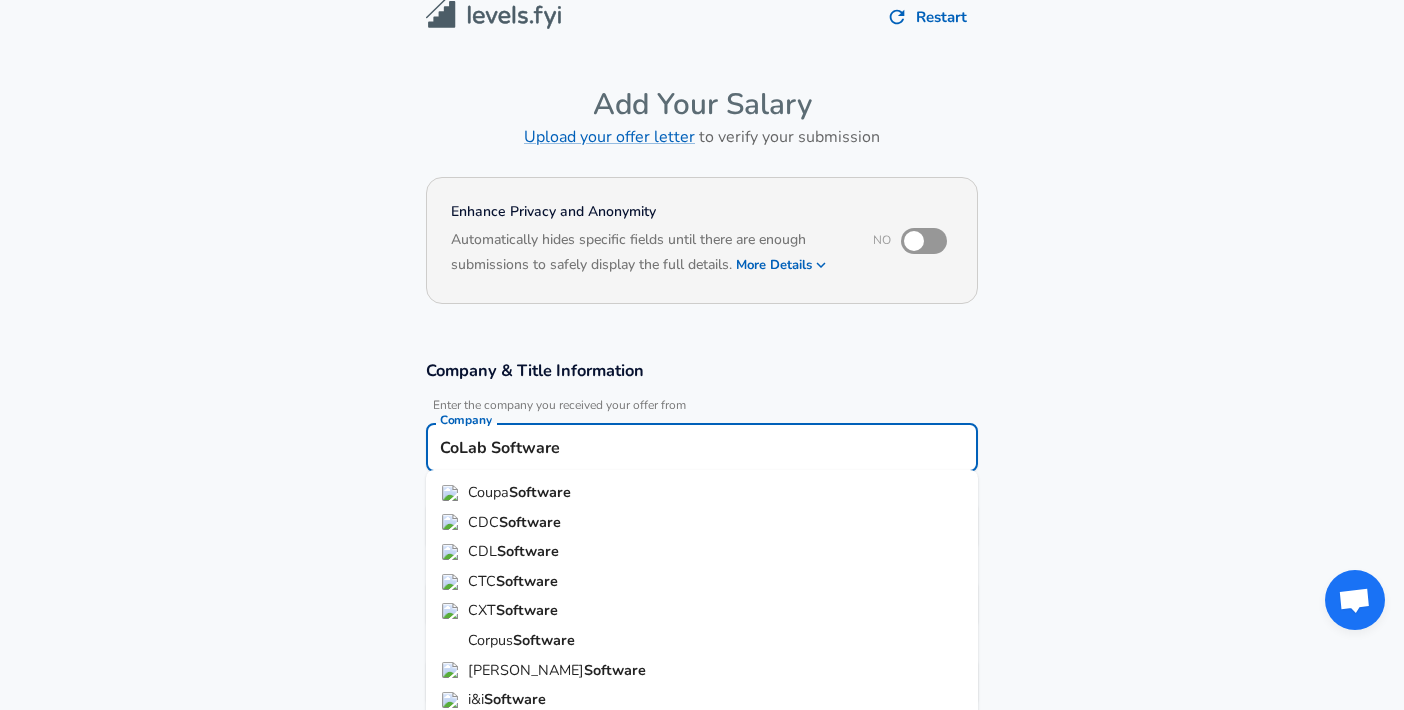 type on "CoLab Software" 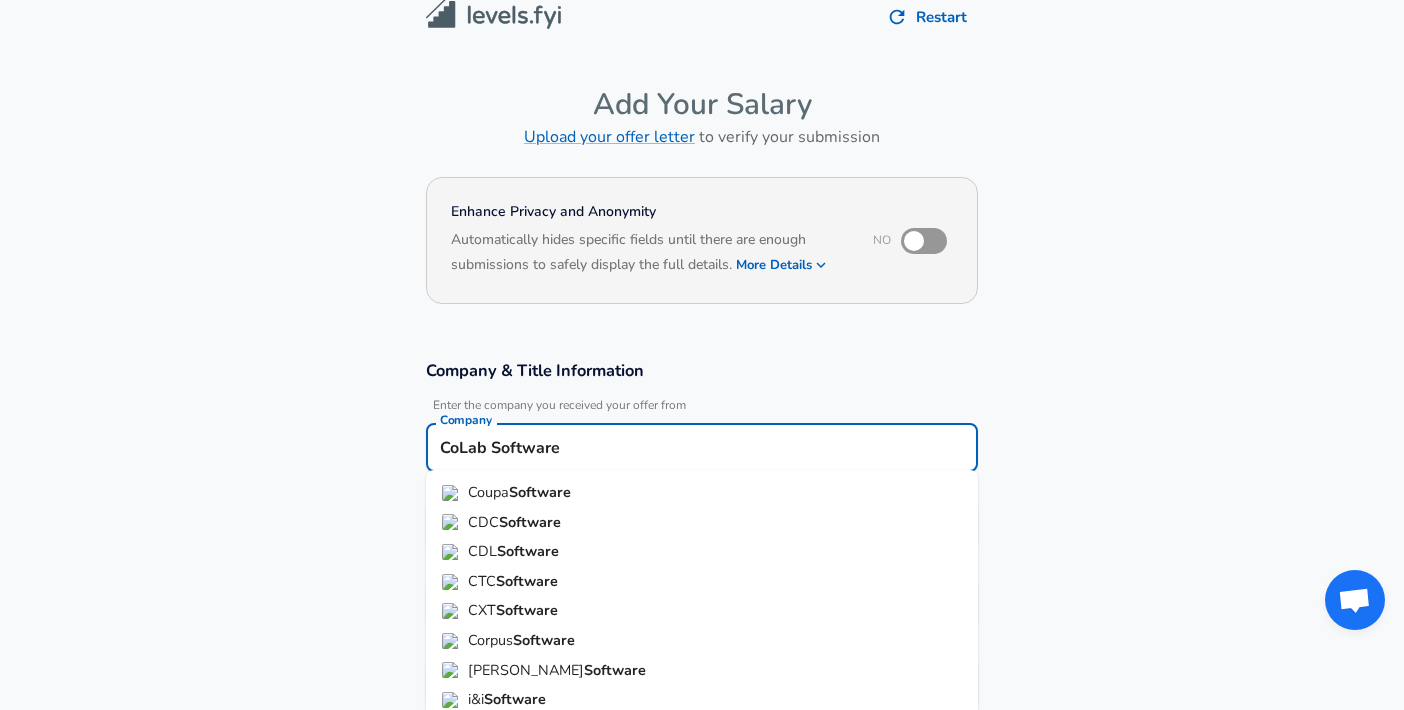 click on "Company & Title Information   Enter the company you received your offer from Company CoLab Software Company Coupa  Software CDC  Software CDL  Software CTC  Software CXT  Software Corpus  Software [PERSON_NAME]  Software i&i  Software E- Software Coconut  Software CoLab     Software Title Title Job Family Job Family Specialization Specialization Level Level" at bounding box center (702, 543) 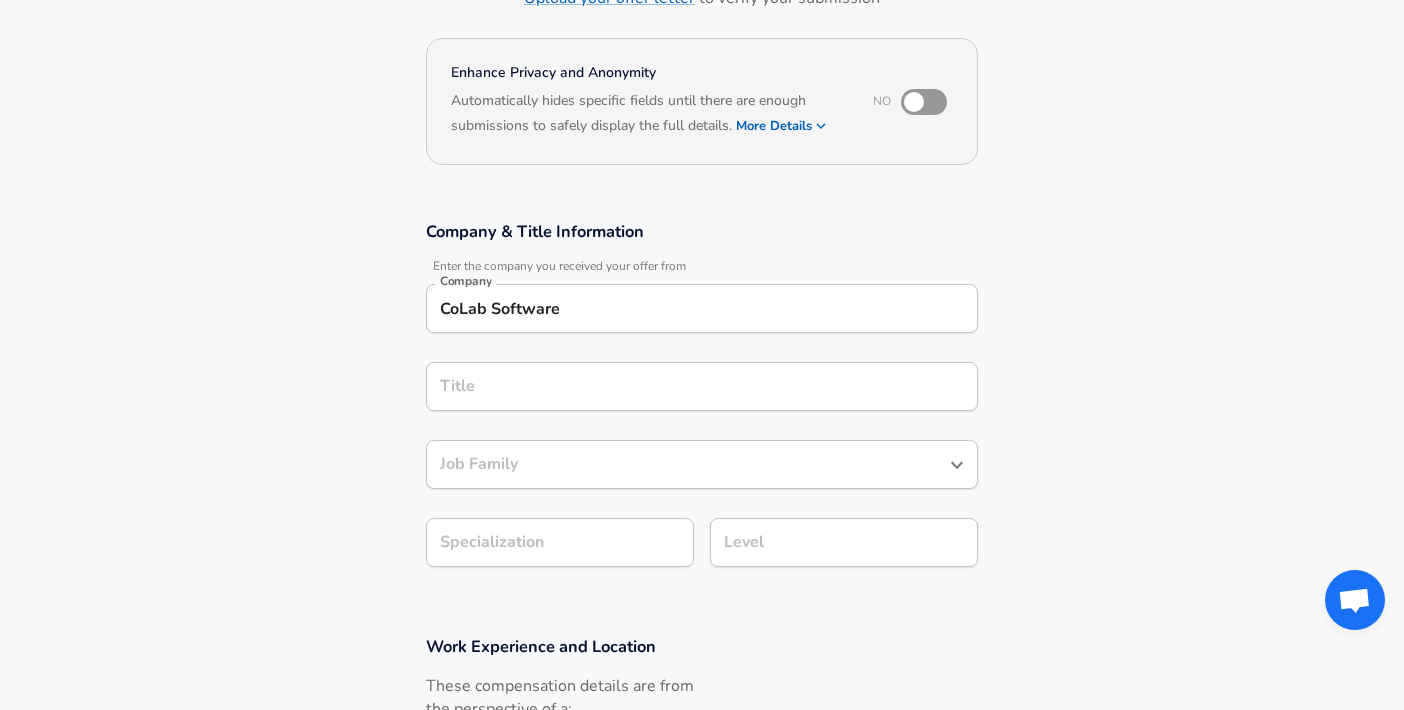 click on "Title" at bounding box center (702, 386) 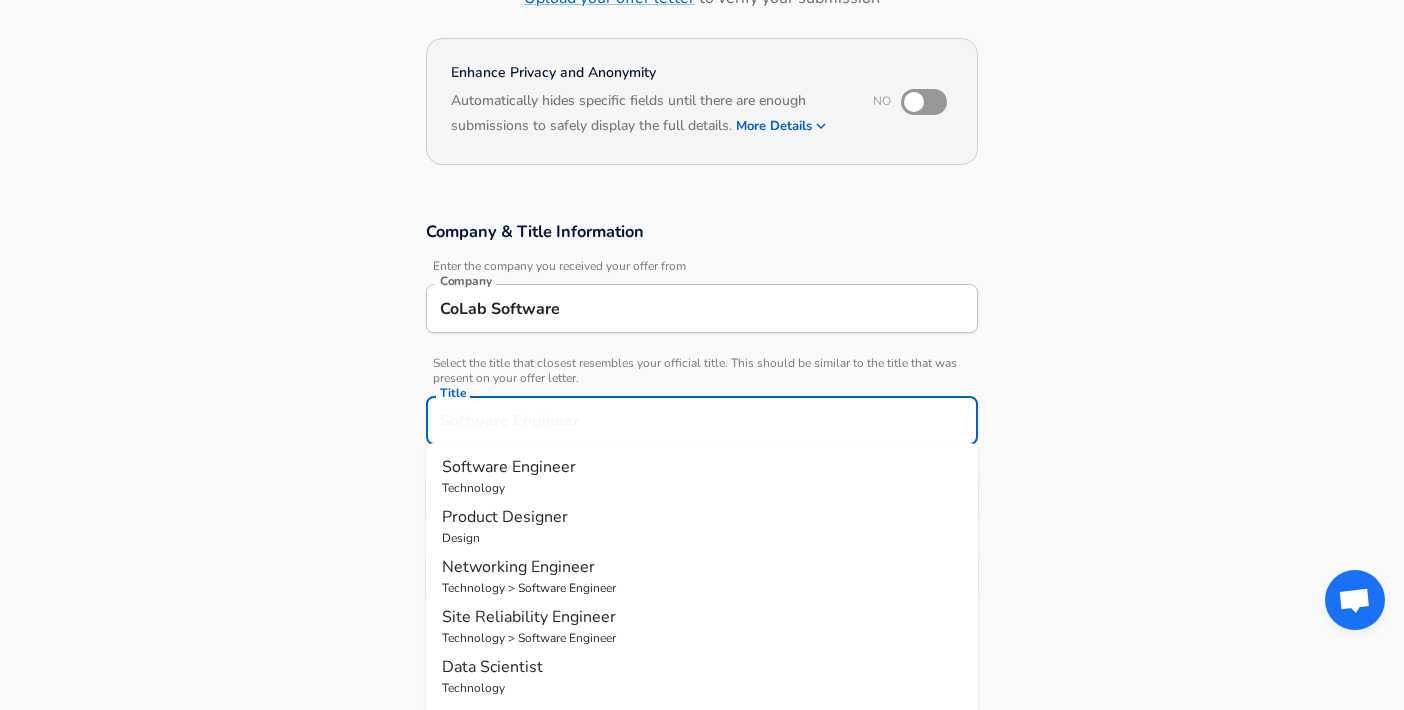 scroll, scrollTop: 199, scrollLeft: 0, axis: vertical 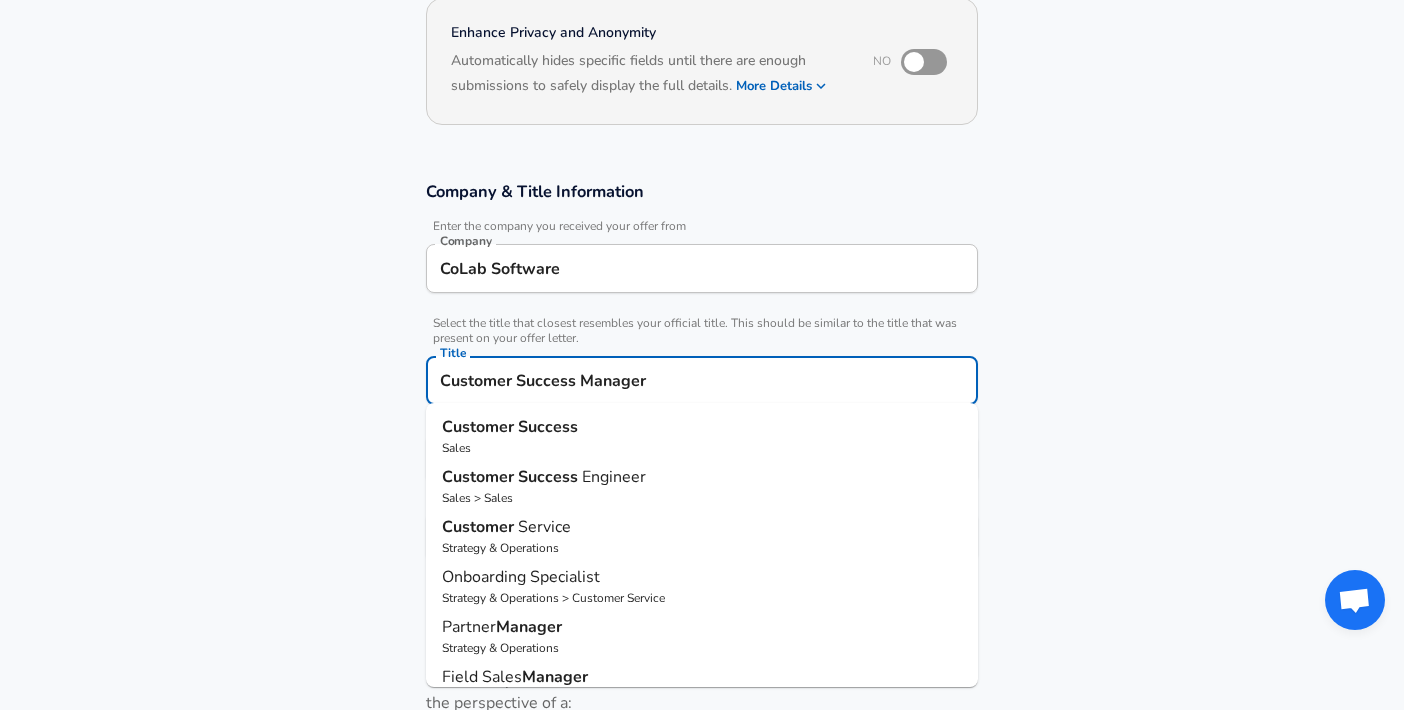 click on "Select the title that closest resembles your official title. This should be similar to the title that was present on your offer letter." at bounding box center (702, 331) 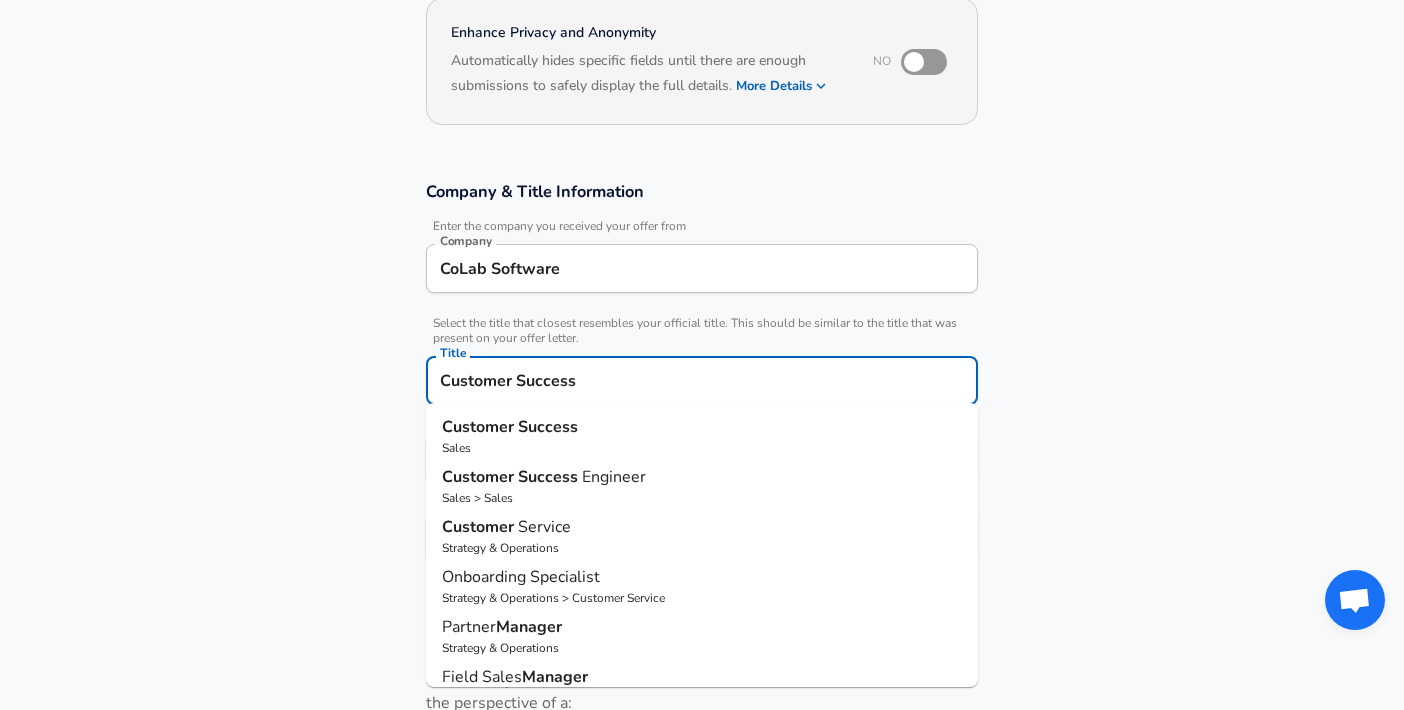 type on "Customer Success" 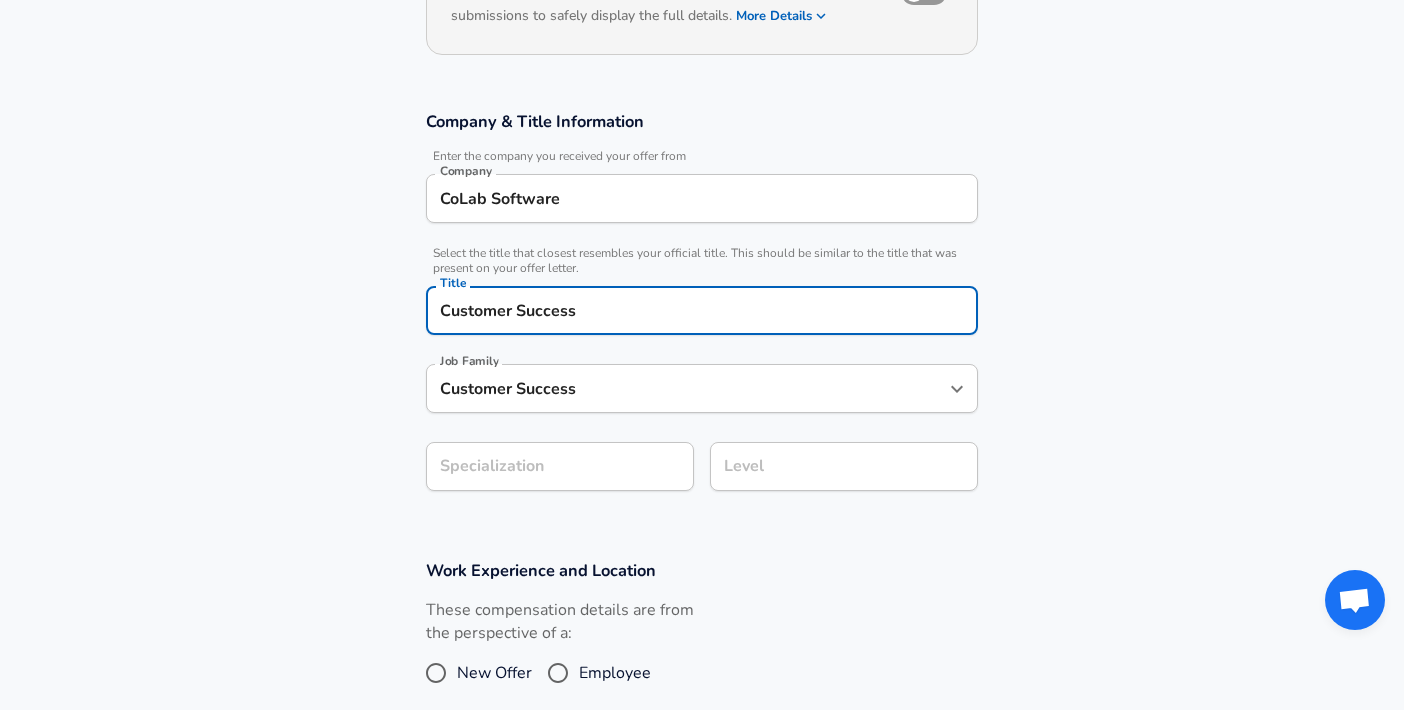 scroll, scrollTop: 272, scrollLeft: 0, axis: vertical 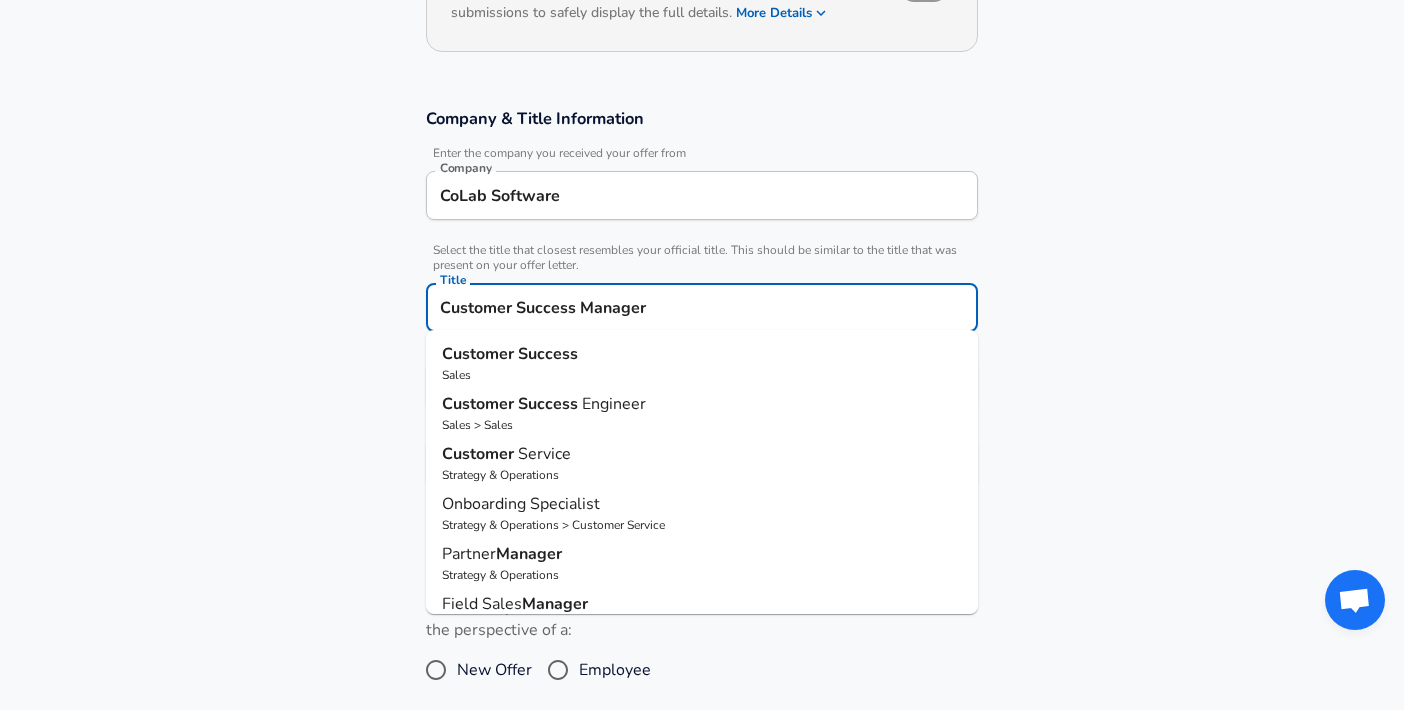 type on "Customer Success Manager" 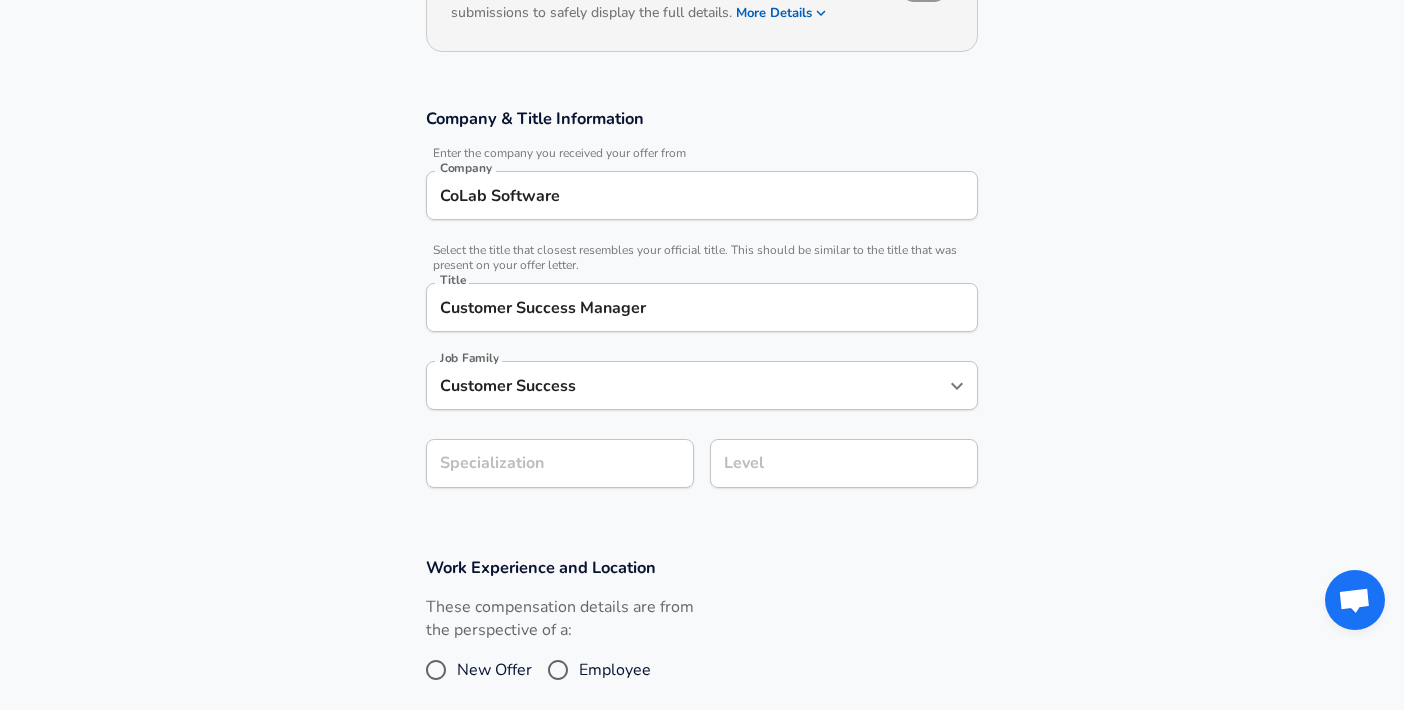 click on "Company & Title Information   Enter the company you received your offer from Company CoLab Software Company   Select the title that closest resembles your official title. This should be similar to the title that was present on your offer letter. Title Customer Success Manager Title Job Family Customer Success Job Family Specialization Specialization Level Level" at bounding box center [702, 308] 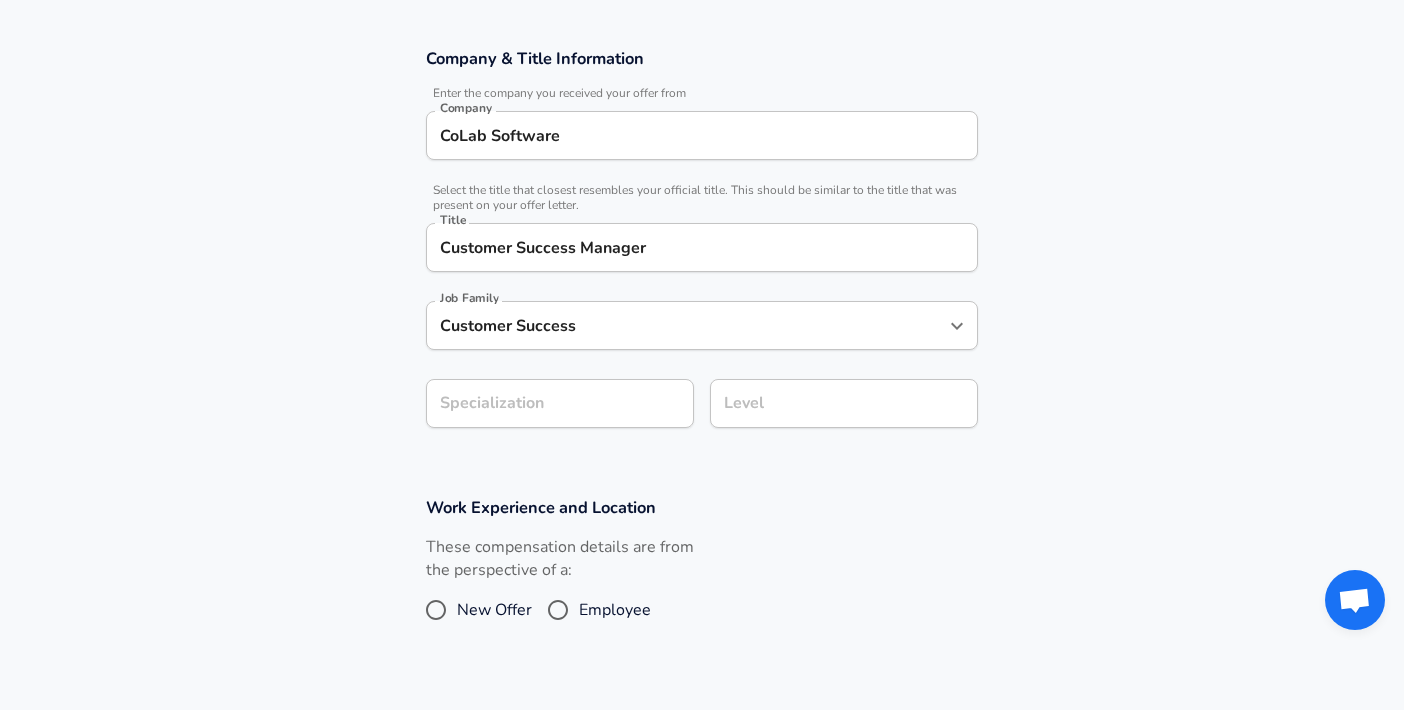 click on "Specialization Specialization" at bounding box center [552, 402] 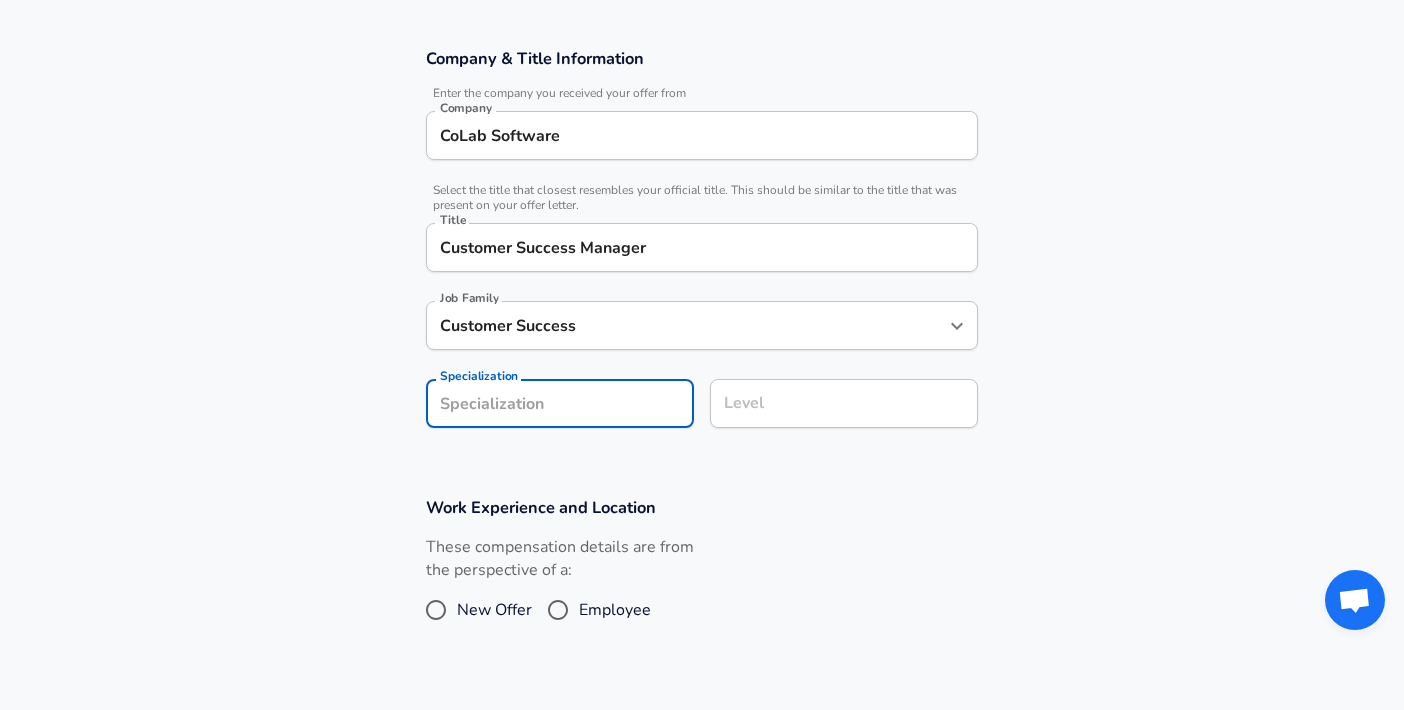 click on "Specialization" at bounding box center (560, 403) 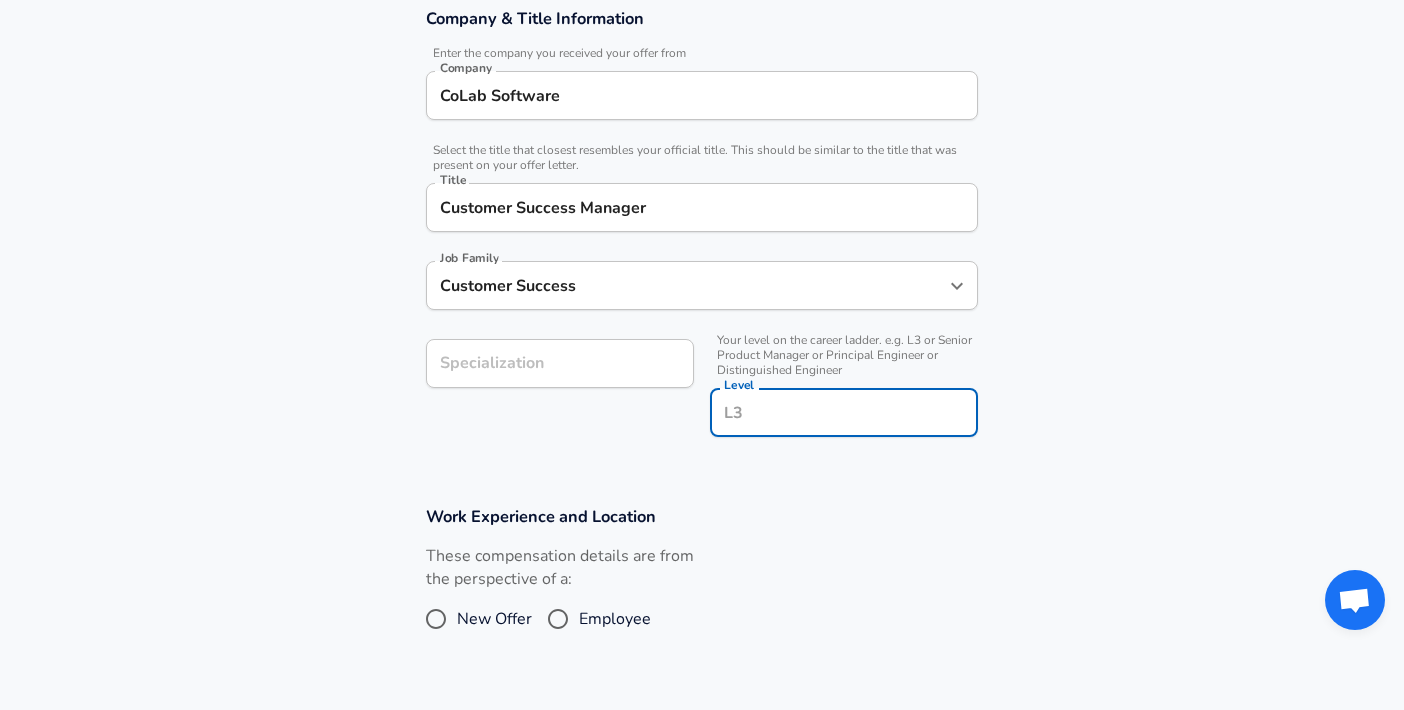 click on "Level" at bounding box center (844, 412) 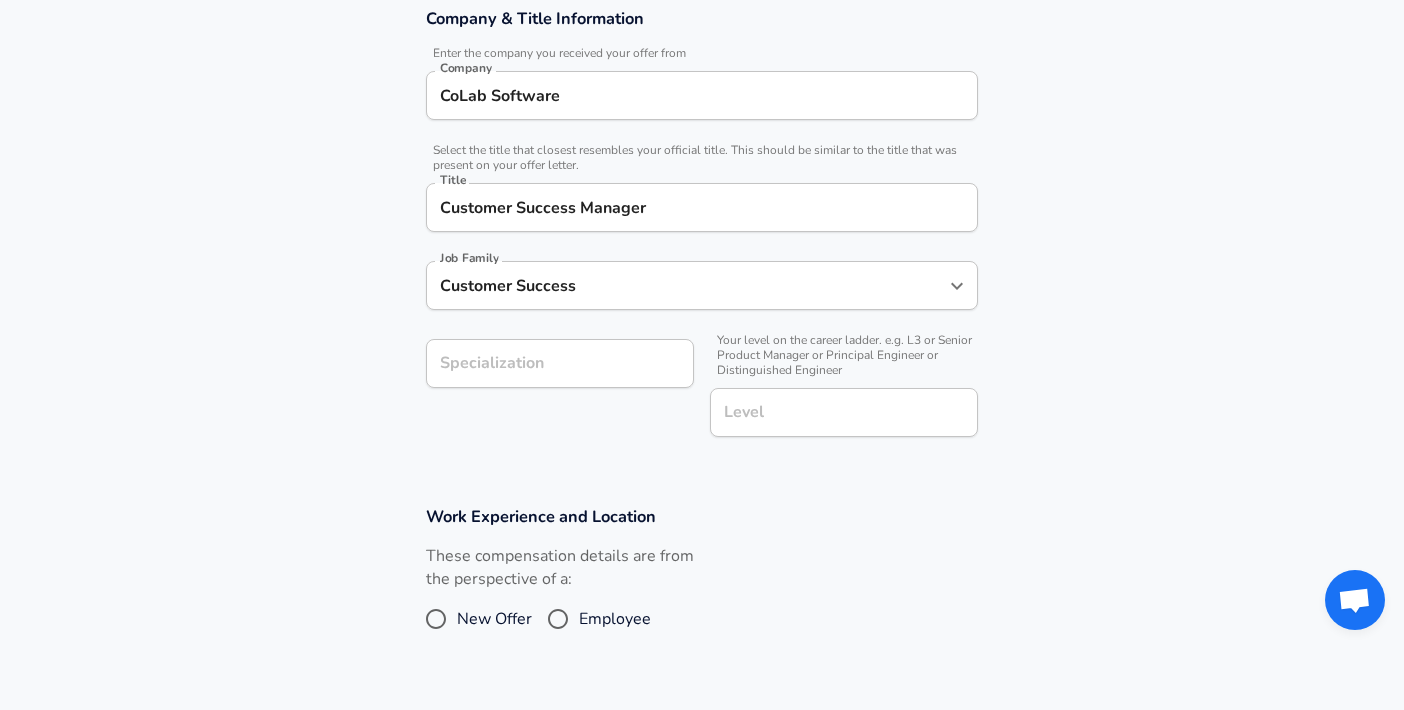 click on "Company & Title Information   Enter the company you received your offer from Company CoLab Software Company   Select the title that closest resembles your official title. This should be similar to the title that was present on your offer letter. Title Customer Success Manager Title Job Family Customer Success Job Family Specialization Specialization   Your level on the career ladder. e.g. L3 or Senior Product Manager or Principal Engineer or Distinguished Engineer Level Level" at bounding box center (702, 233) 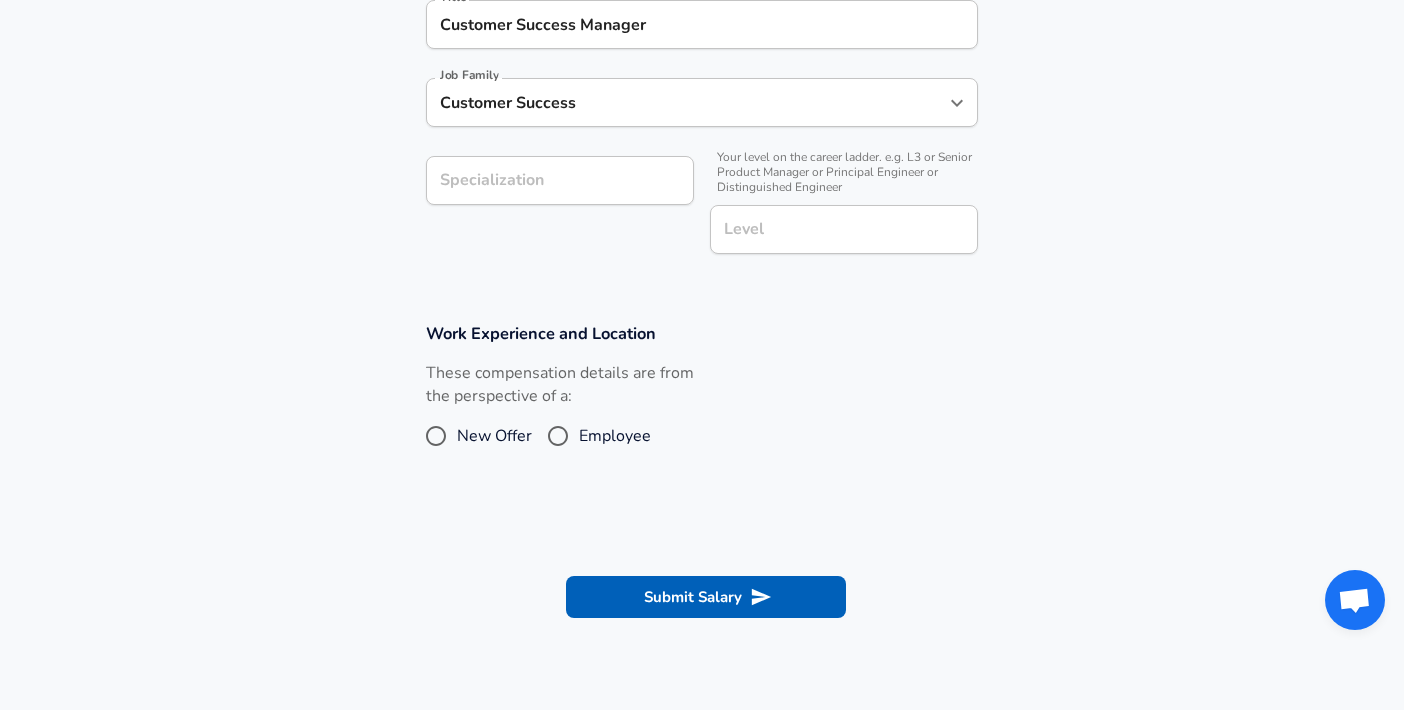 scroll, scrollTop: 635, scrollLeft: 0, axis: vertical 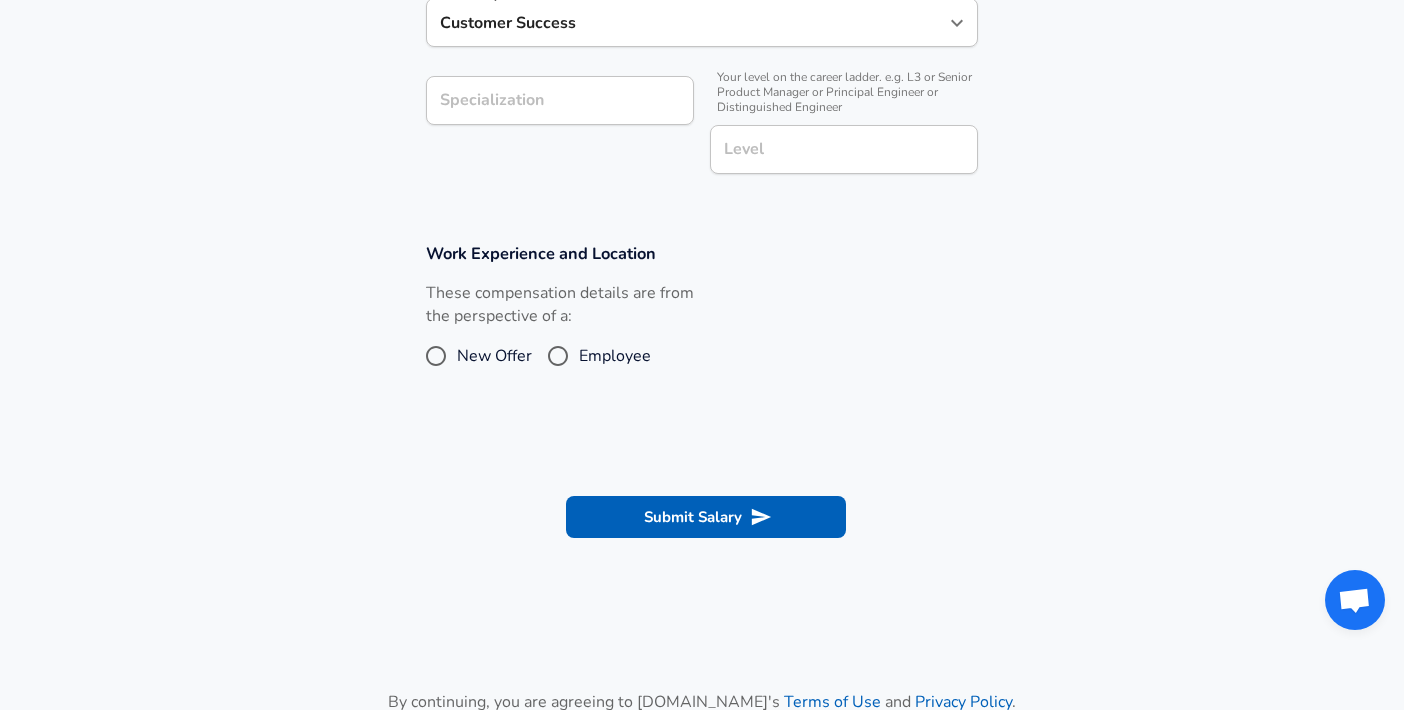 click on "Employee" at bounding box center [615, 356] 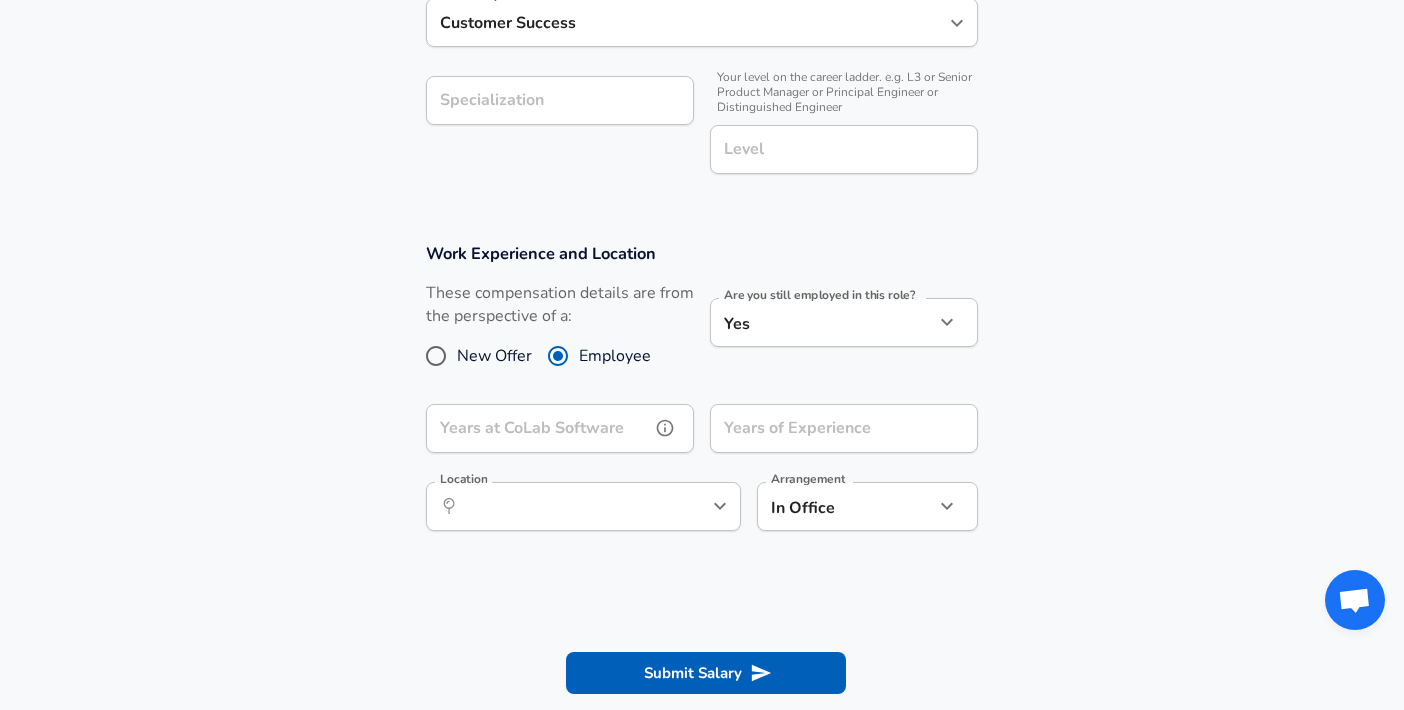 click on "Years at CoLab Software" at bounding box center [538, 428] 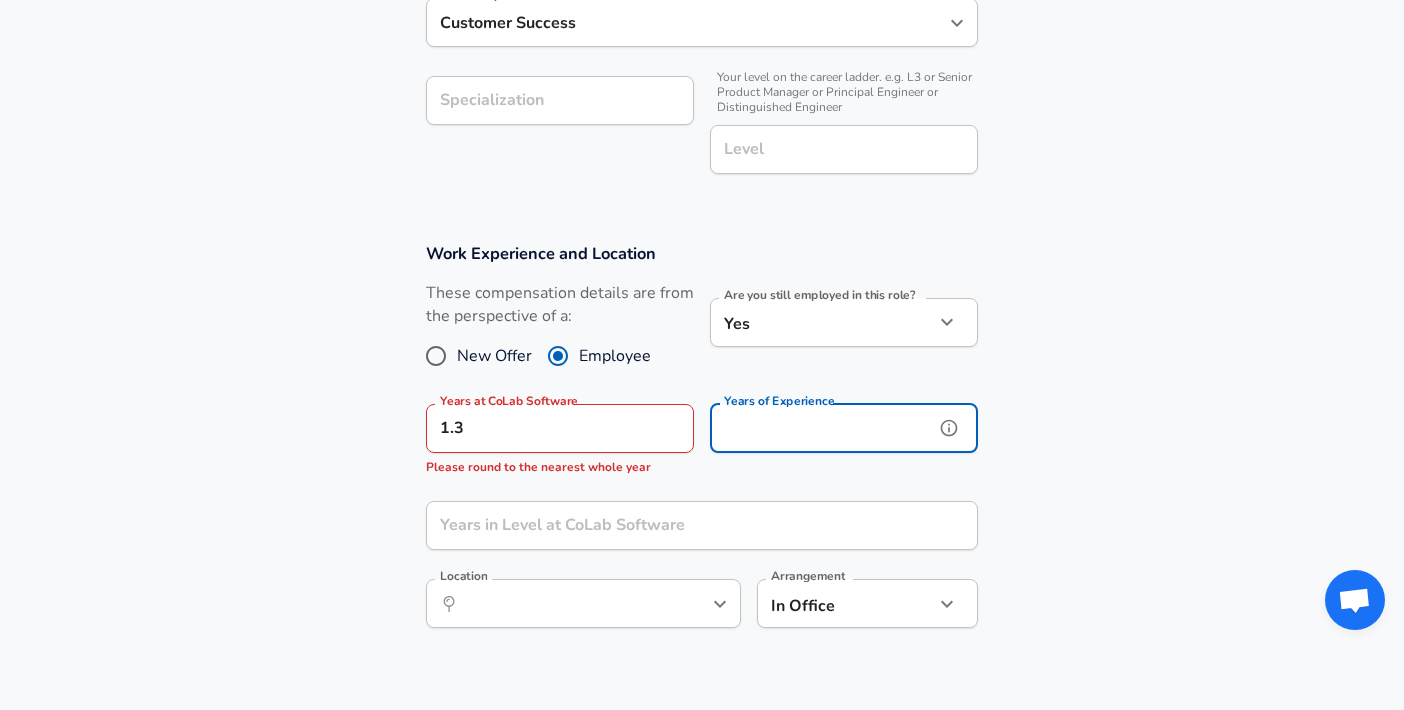 click on "Years of Experience" at bounding box center (822, 428) 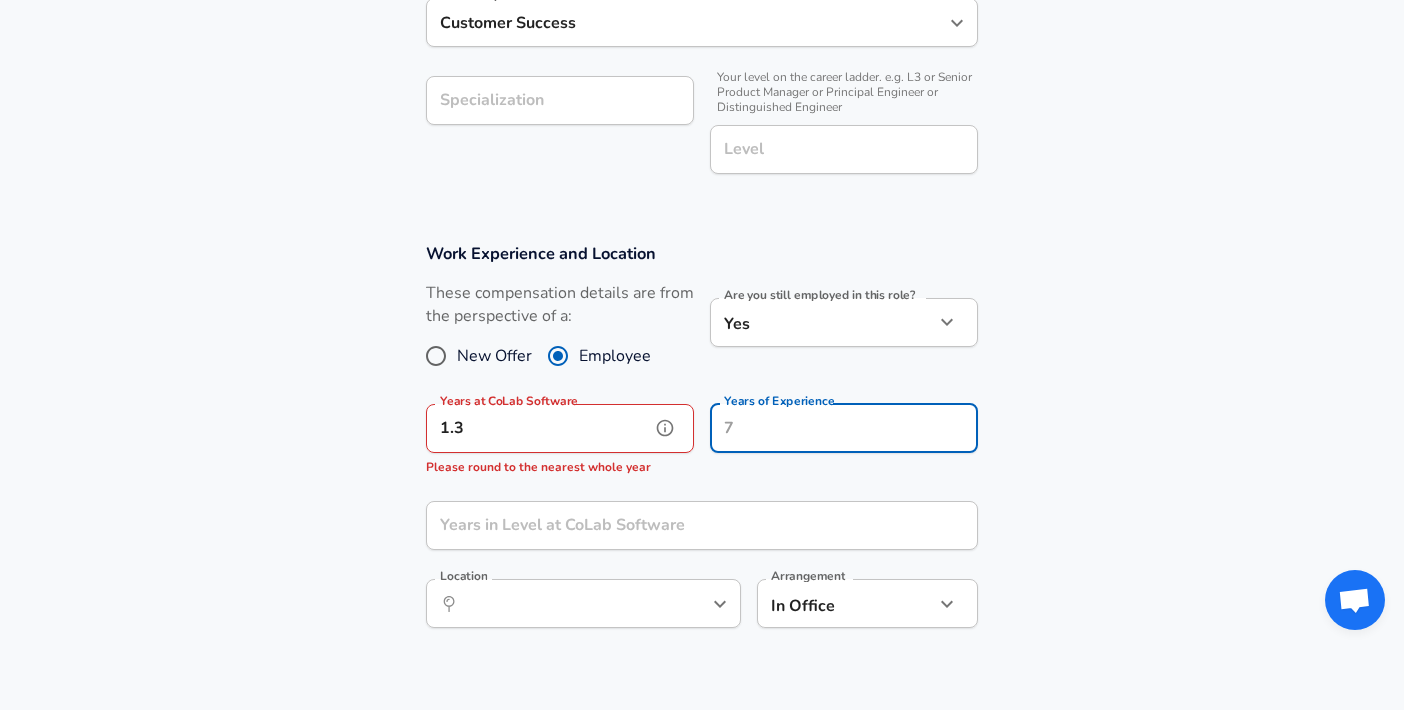 click on "1.3" at bounding box center (538, 428) 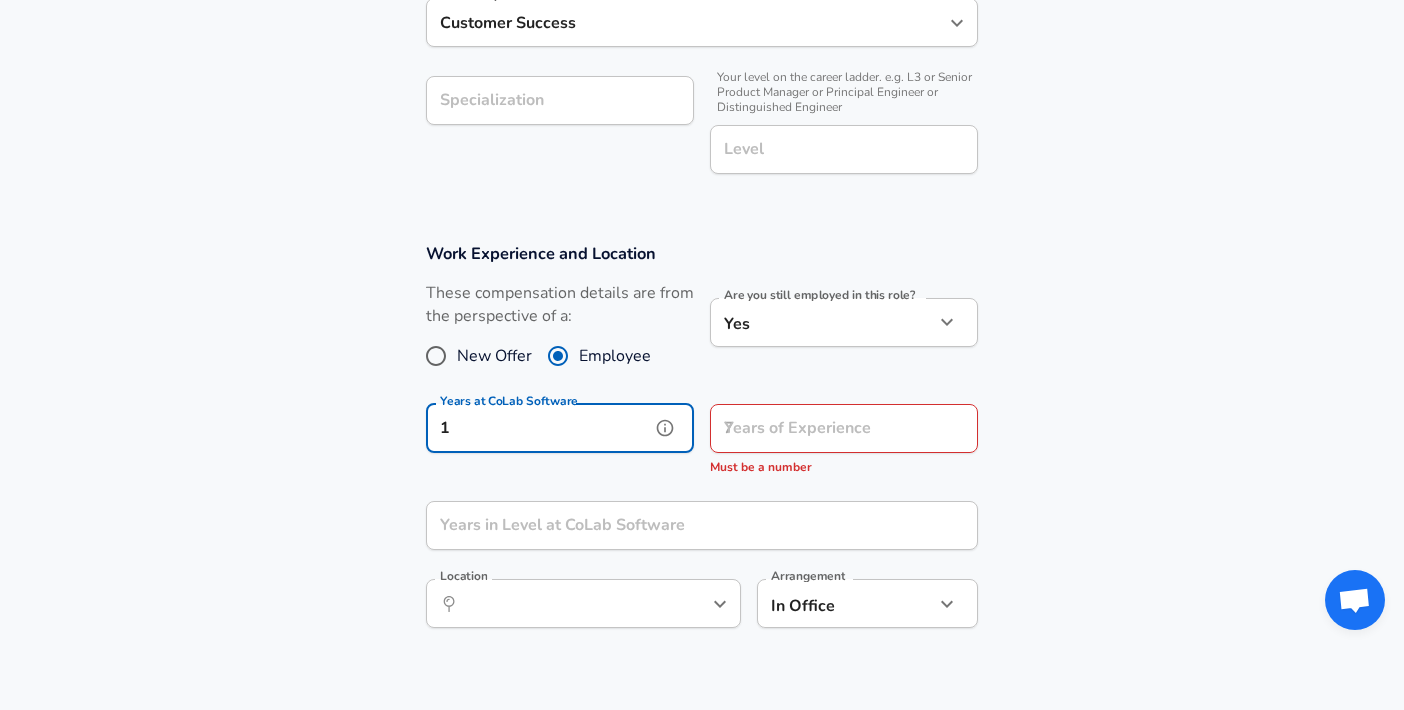 type on "1" 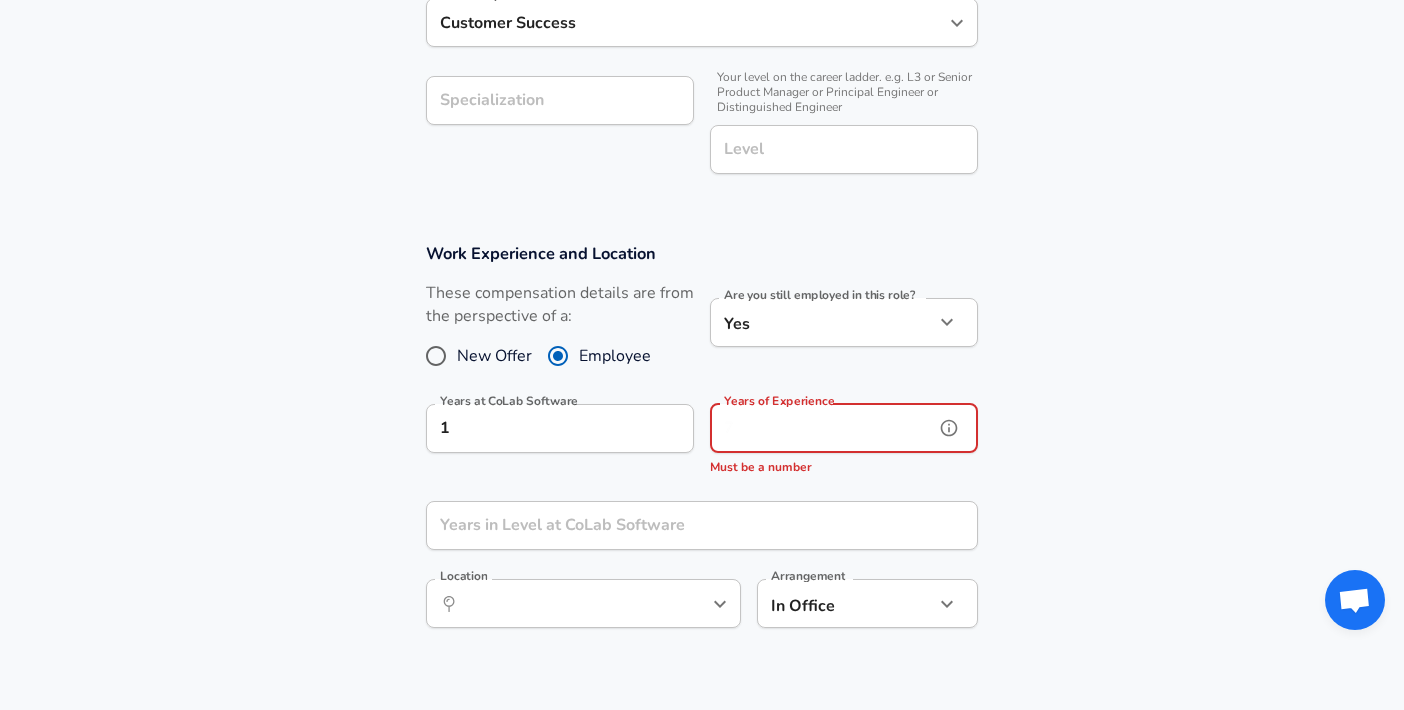 click on "Years of Experience" at bounding box center (822, 428) 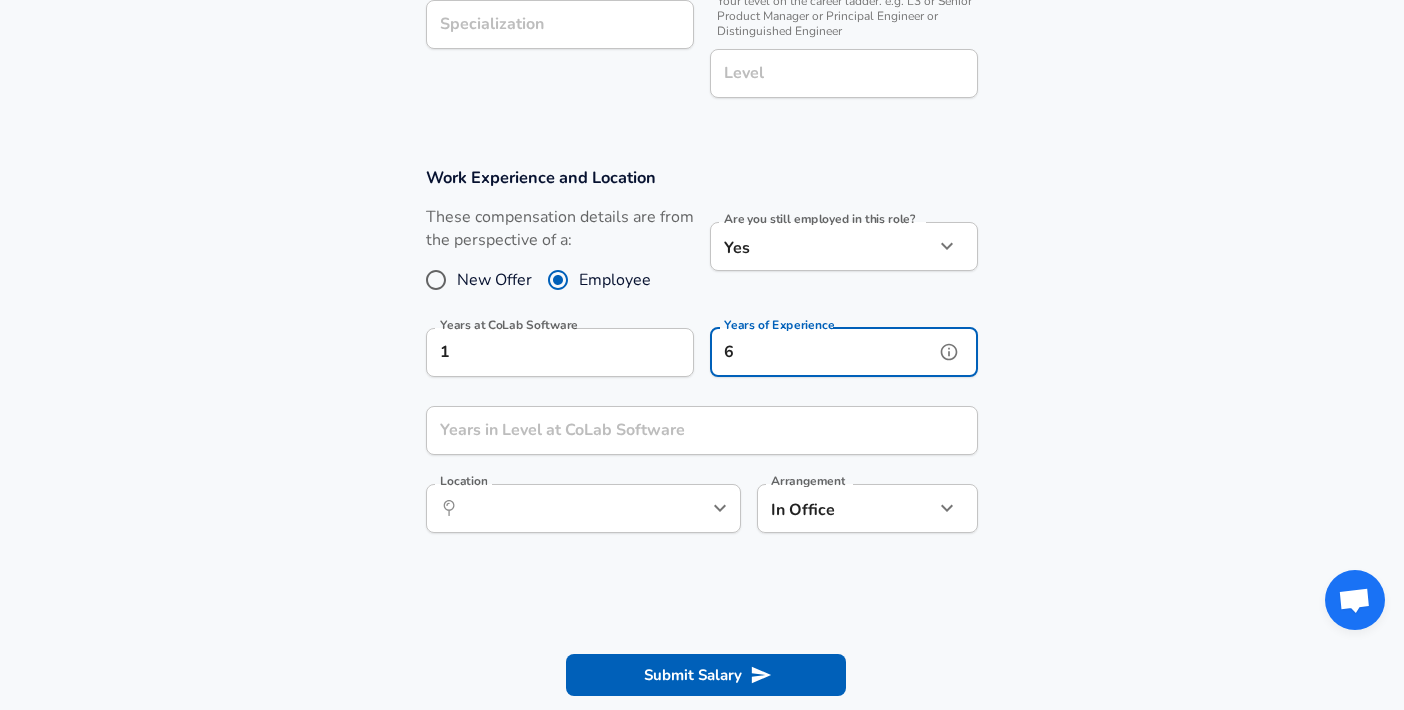 scroll, scrollTop: 713, scrollLeft: 0, axis: vertical 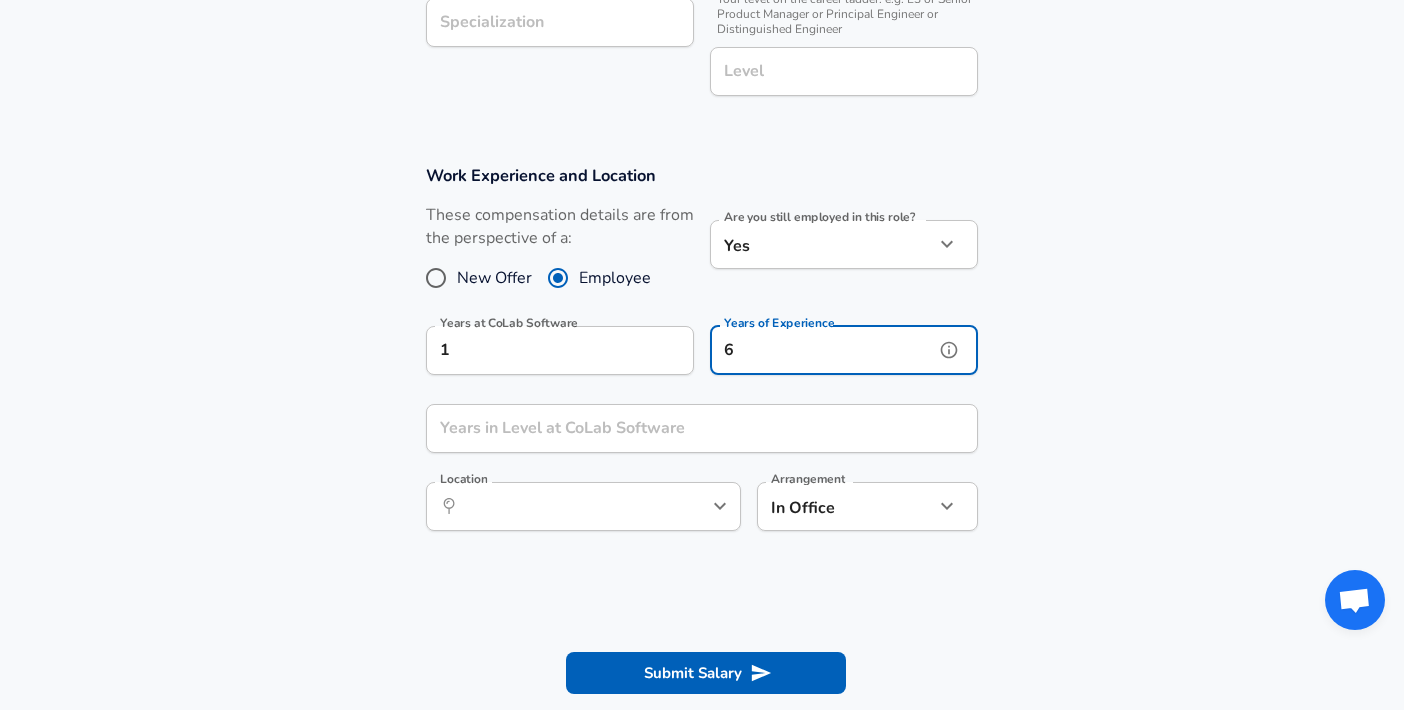 type on "6" 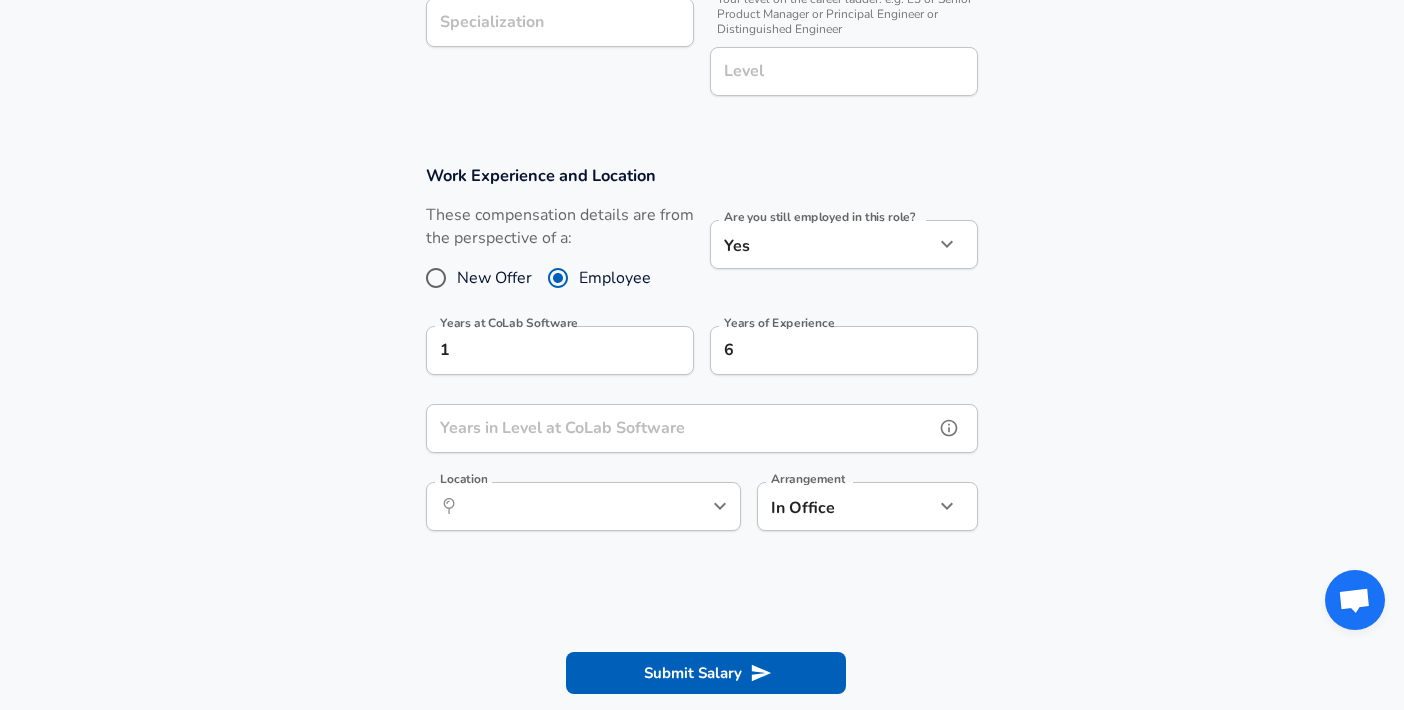 click on "Years in Level at CoLab Software Years in Level at CoLab Software" at bounding box center (702, 431) 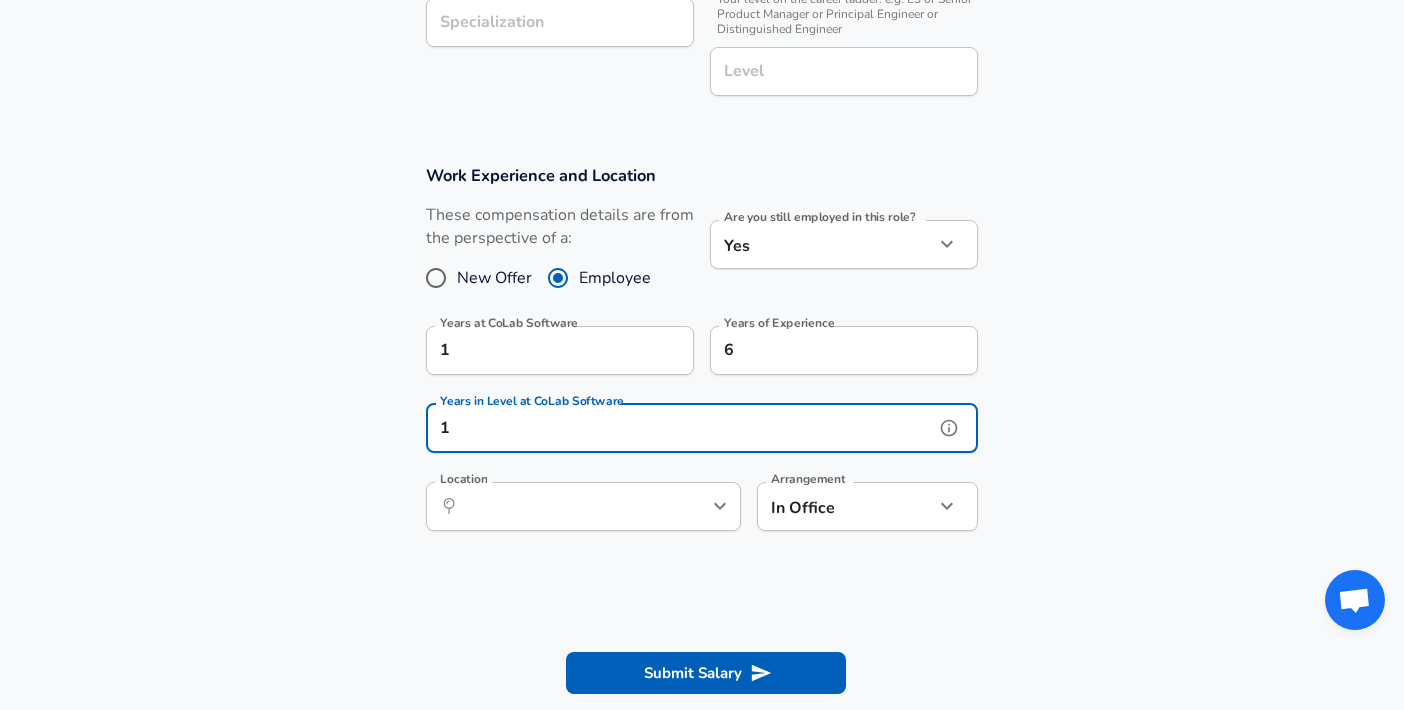type on "1" 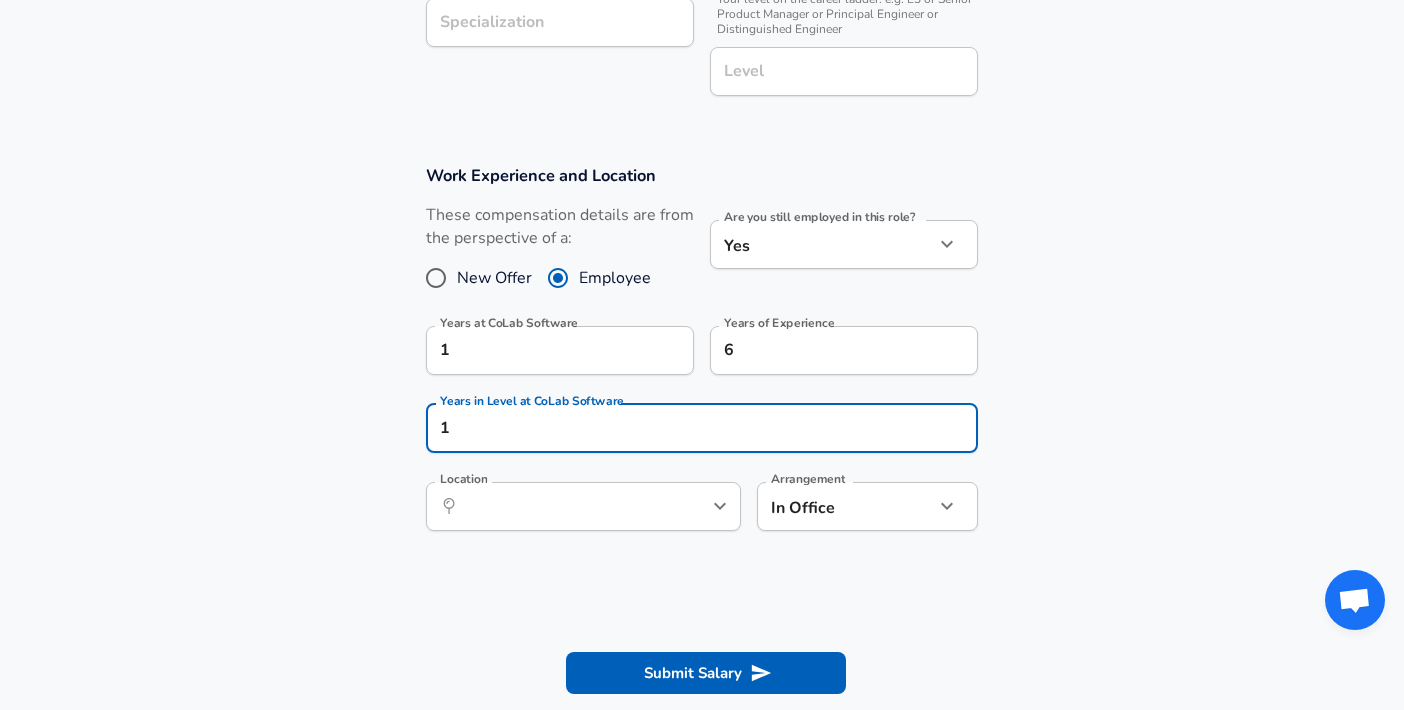 click at bounding box center (702, 595) 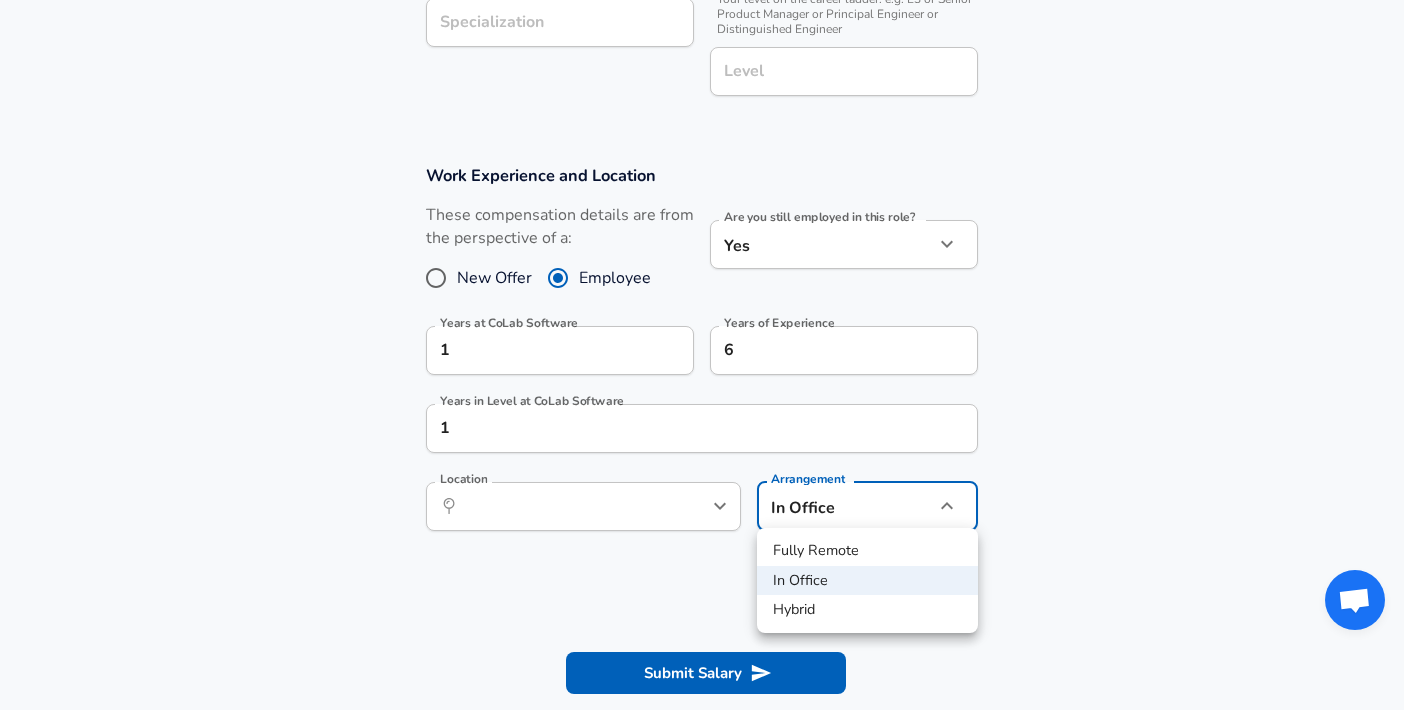 click on "Restart Add Your Salary Upload your offer letter   to verify your submission Enhance Privacy and Anonymity No Automatically hides specific fields until there are enough submissions to safely display the full details.   More Details Based on your submission and the data points that we have already collected, we will automatically hide and anonymize specific fields if there aren't enough data points to remain sufficiently anonymous. Company & Title Information   Enter the company you received your offer from Company CoLab Software Company   Select the title that closest resembles your official title. This should be similar to the title that was present on your offer letter. Title Customer Success Manager Title Job Family Customer Success Job Family Specialization Specialization   Your level on the career ladder. e.g. L3 or Senior Product Manager or Principal Engineer or Distinguished Engineer Level Level Work Experience and Location These compensation details are from the perspective of a: New Offer Employee 1" at bounding box center [702, -358] 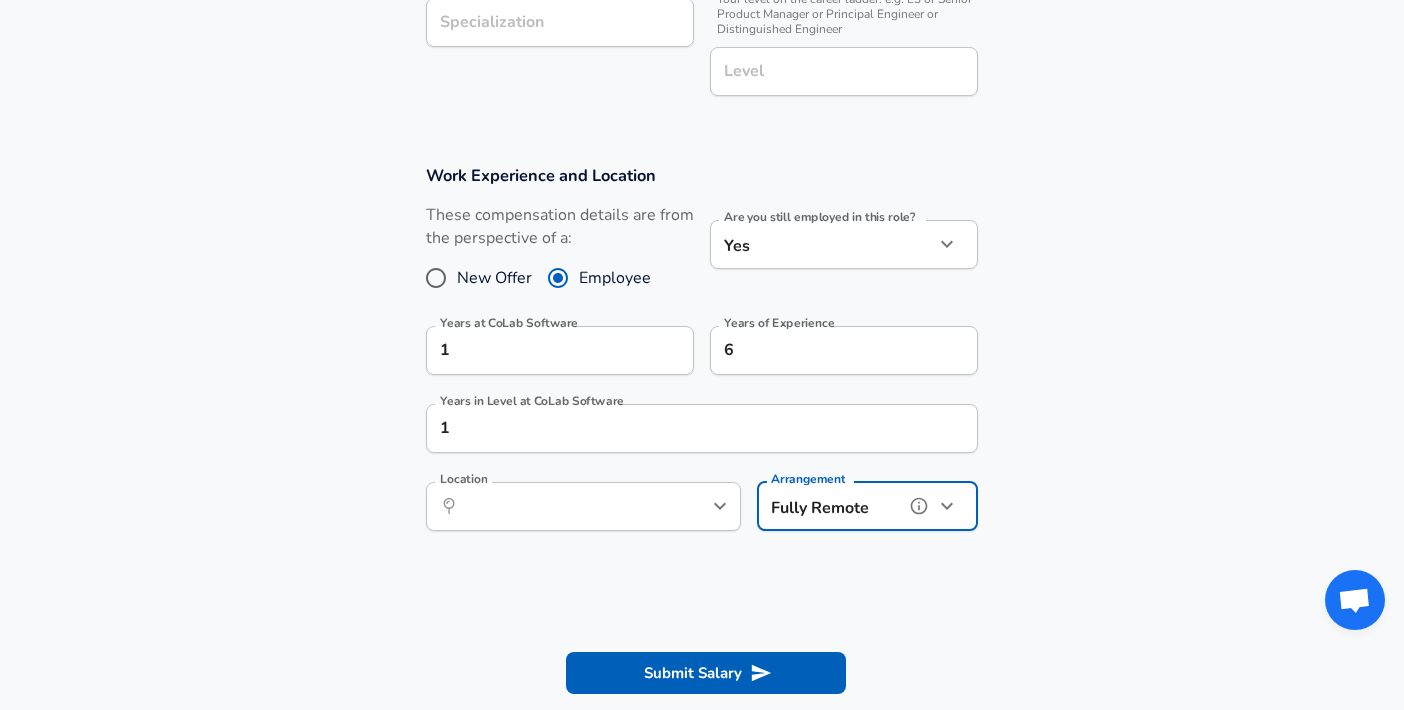 type on "remote" 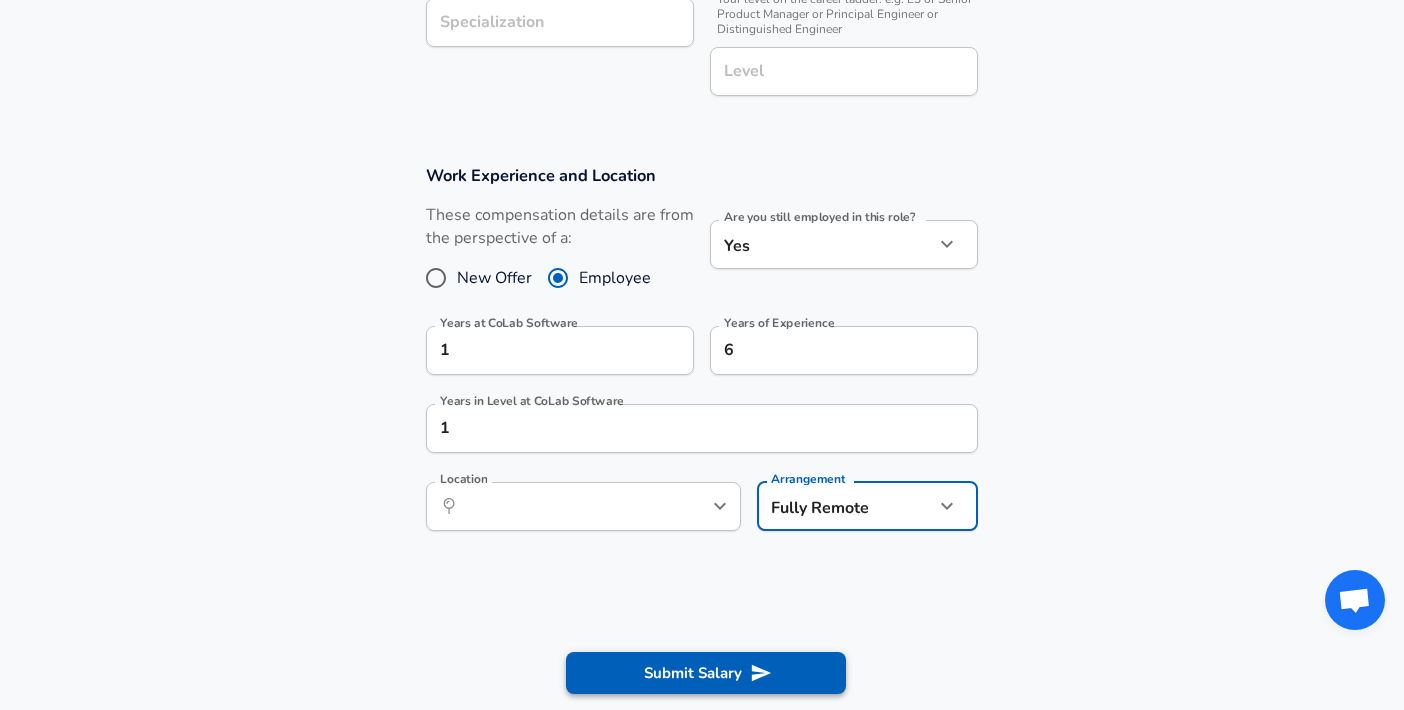 click on "Submit Salary" at bounding box center (706, 673) 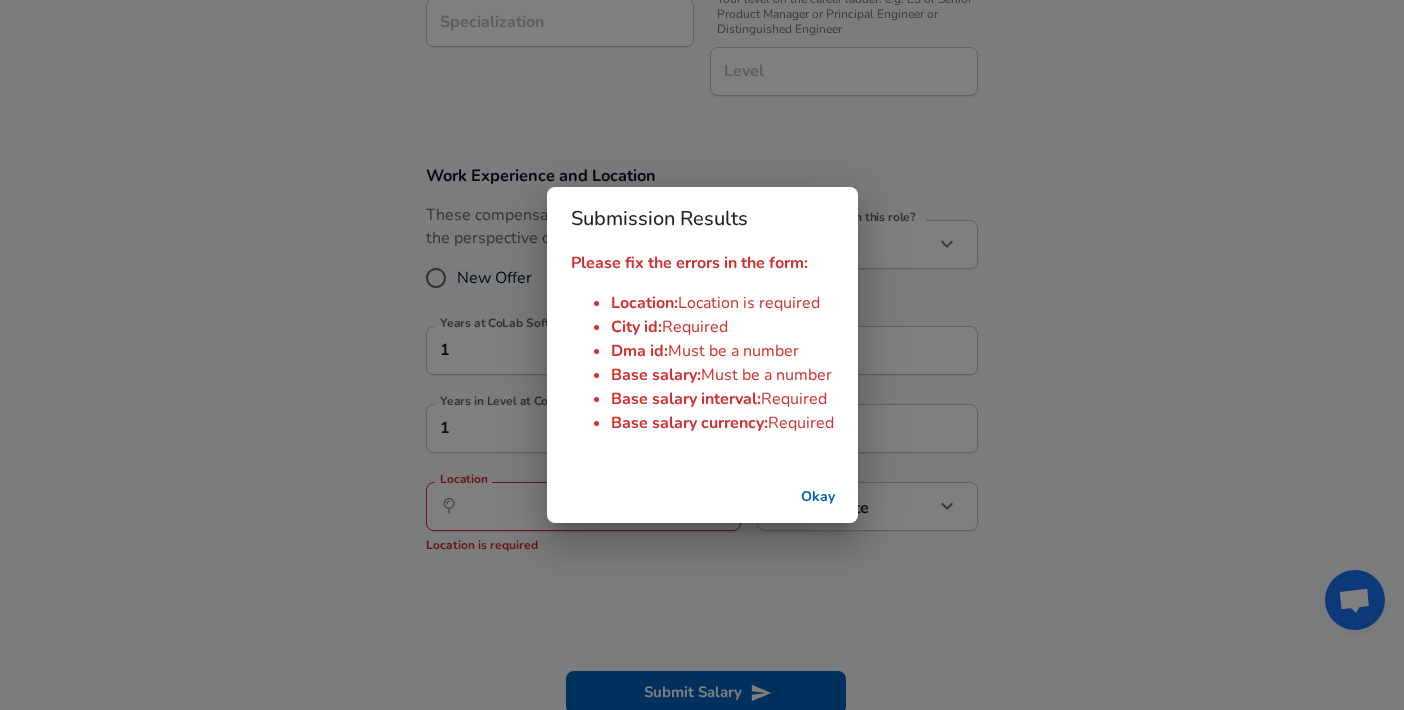 click on "Okay" at bounding box center [818, 497] 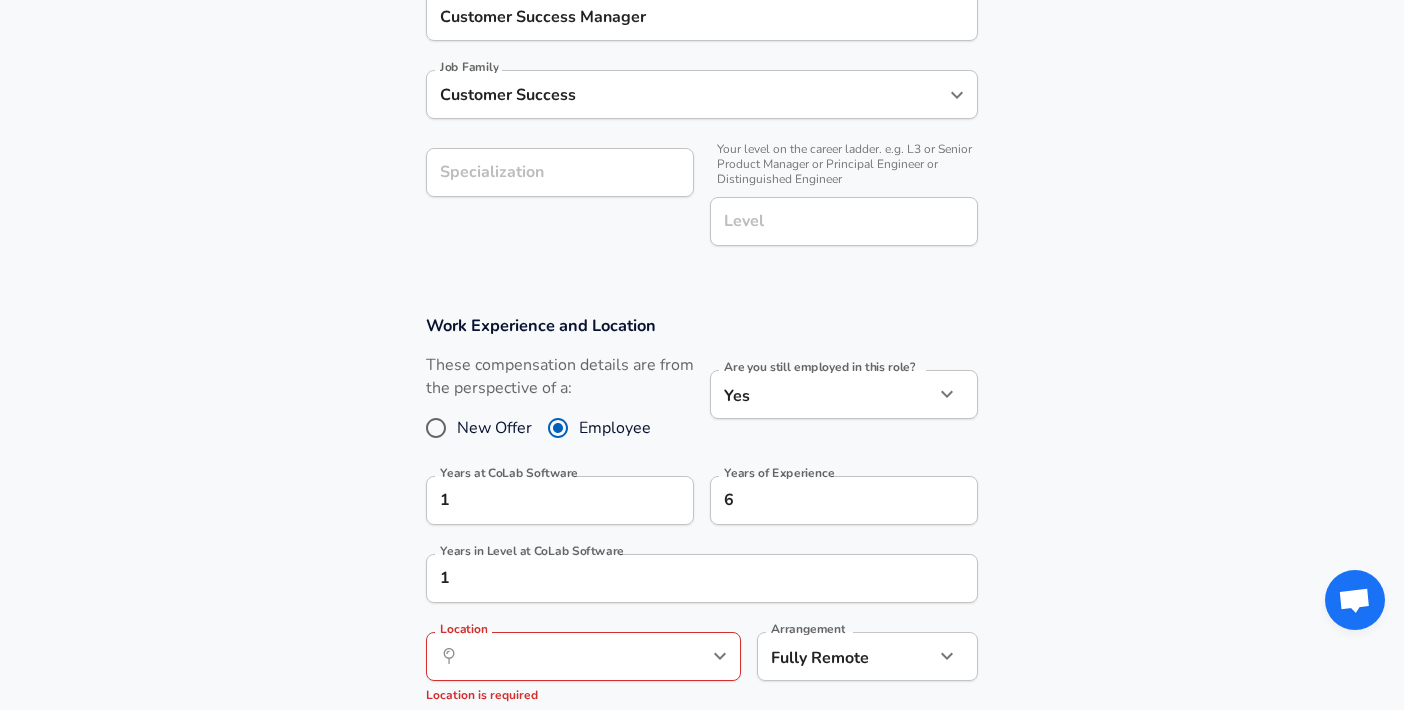 scroll, scrollTop: 566, scrollLeft: 0, axis: vertical 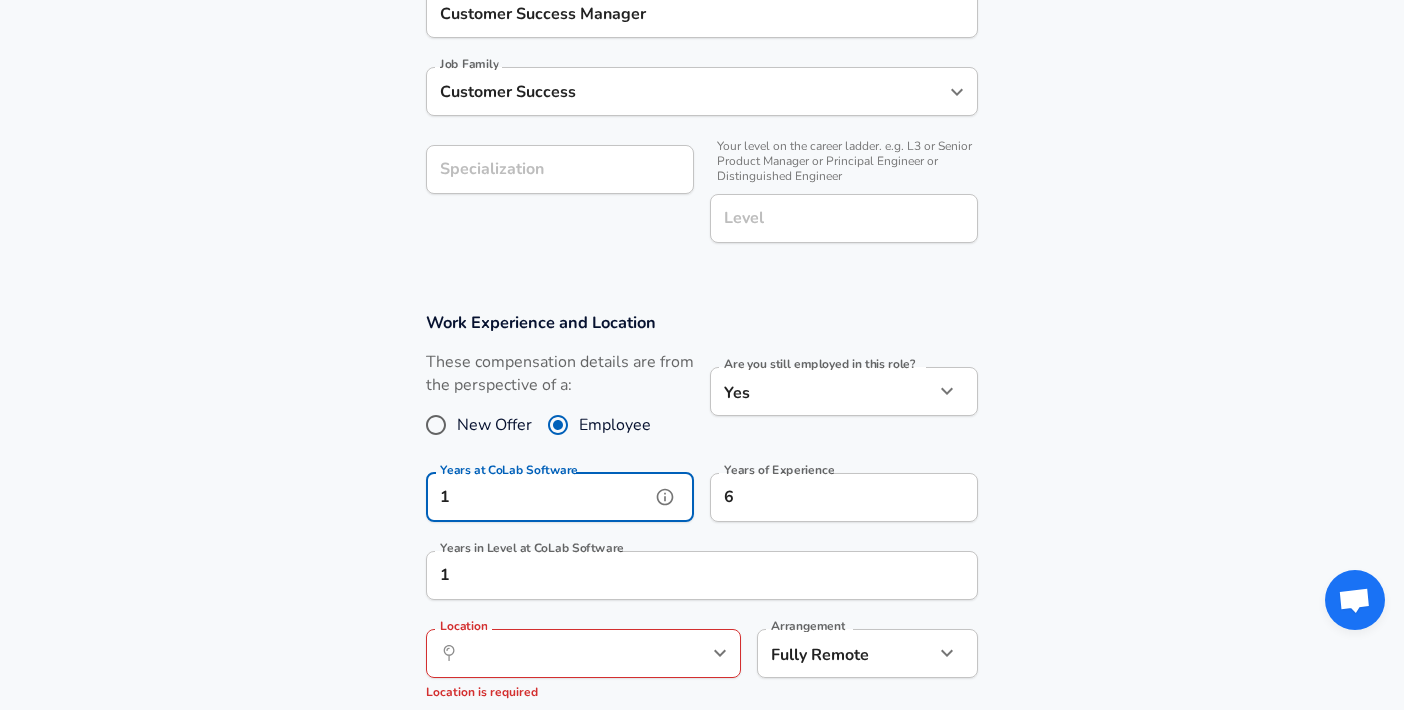 click on "1" at bounding box center (538, 497) 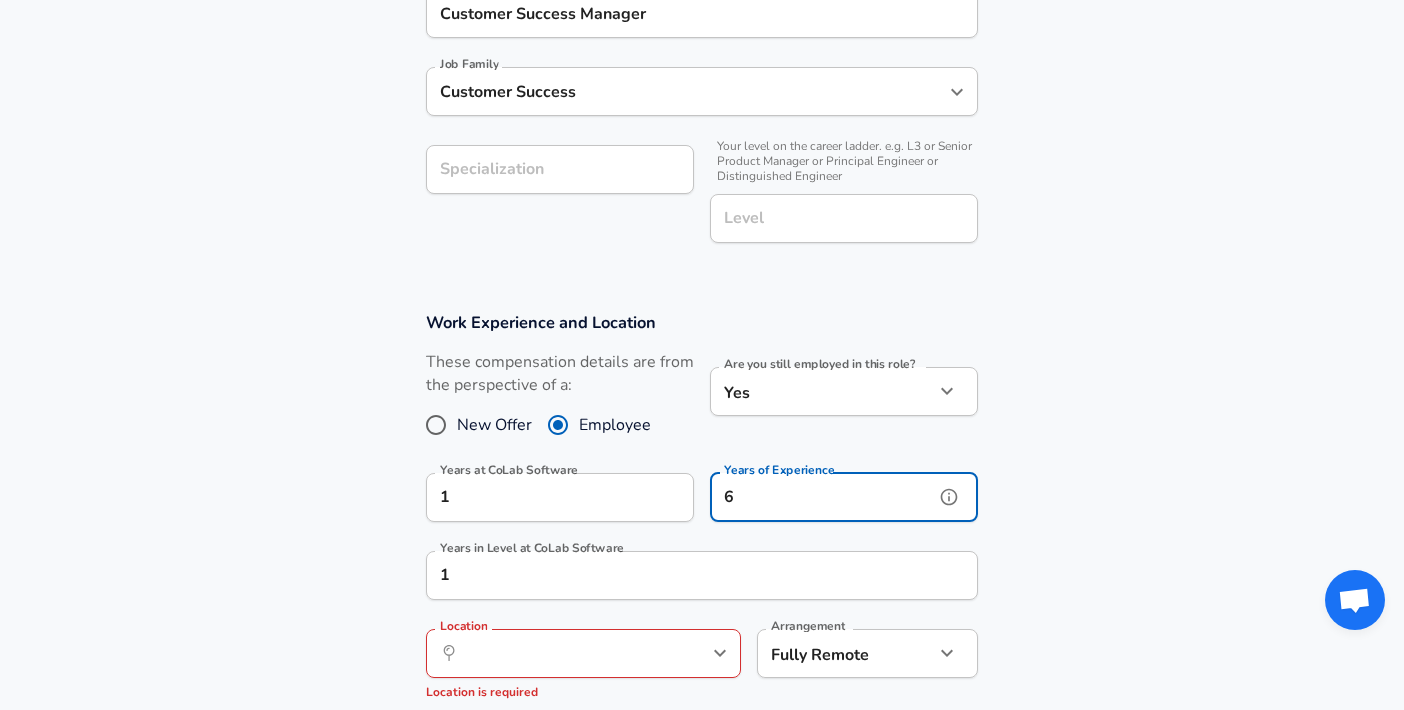 click on "6" at bounding box center [822, 497] 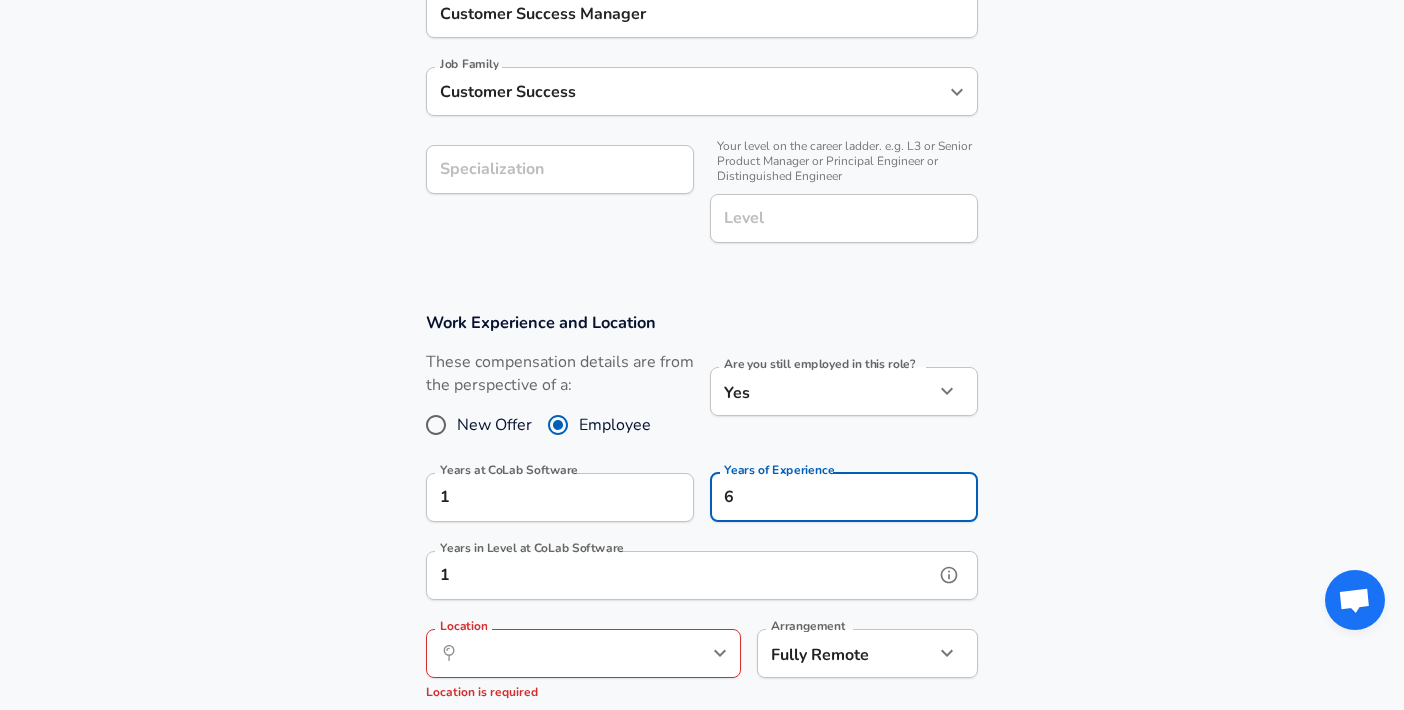 click on "1" at bounding box center (680, 575) 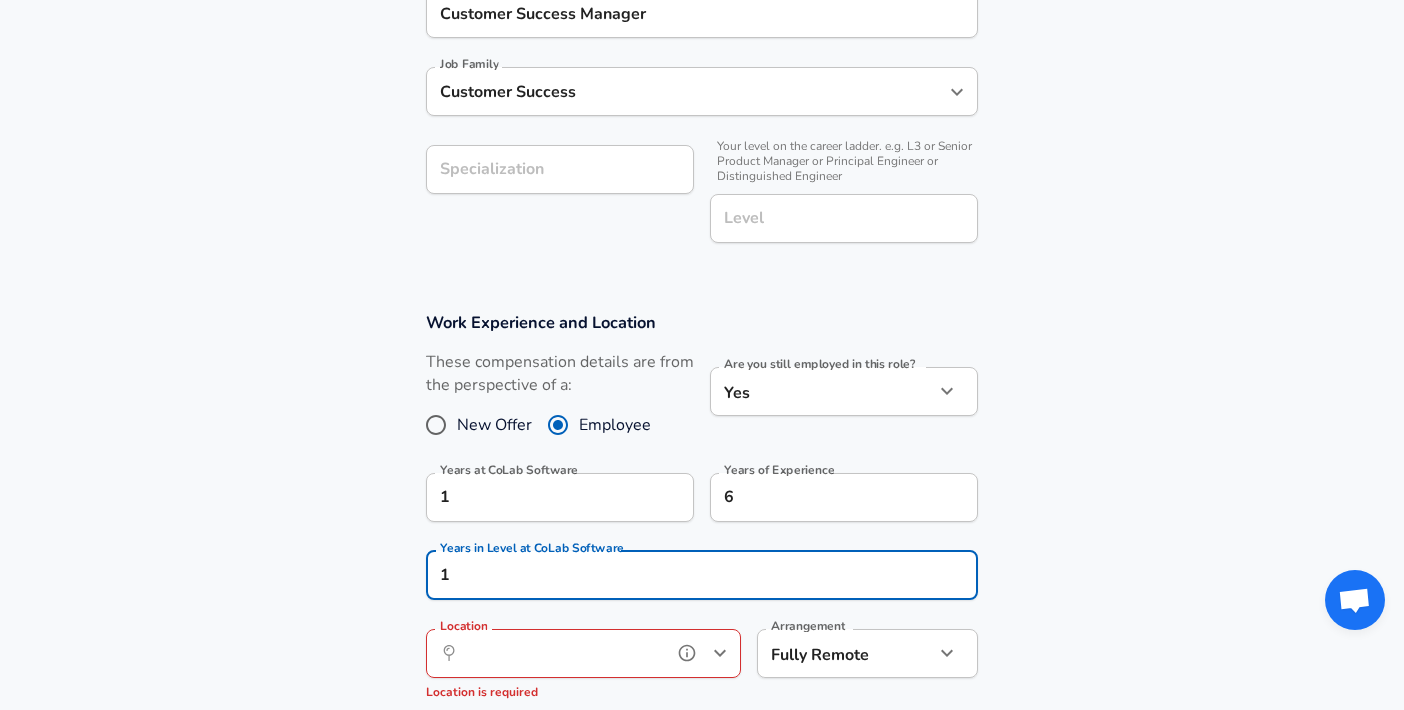 click on "Location" at bounding box center (561, 653) 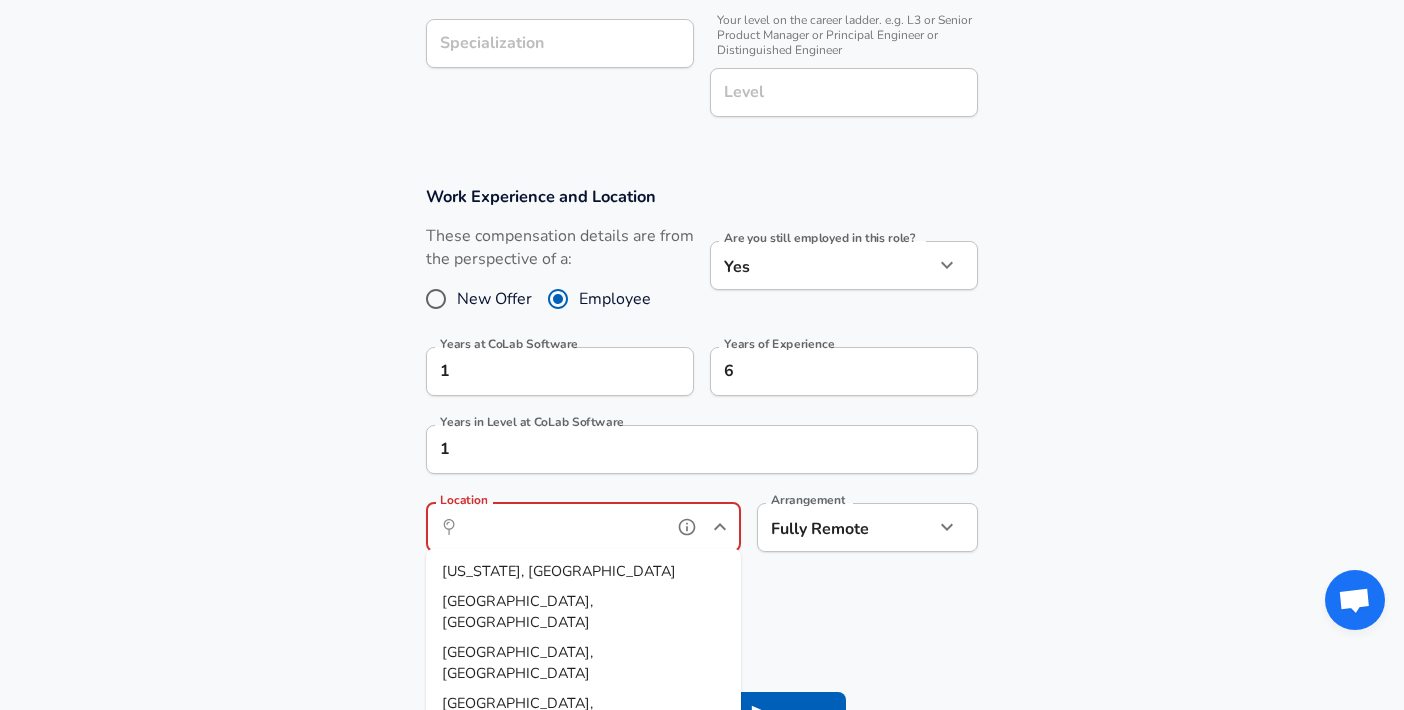 scroll, scrollTop: 699, scrollLeft: 0, axis: vertical 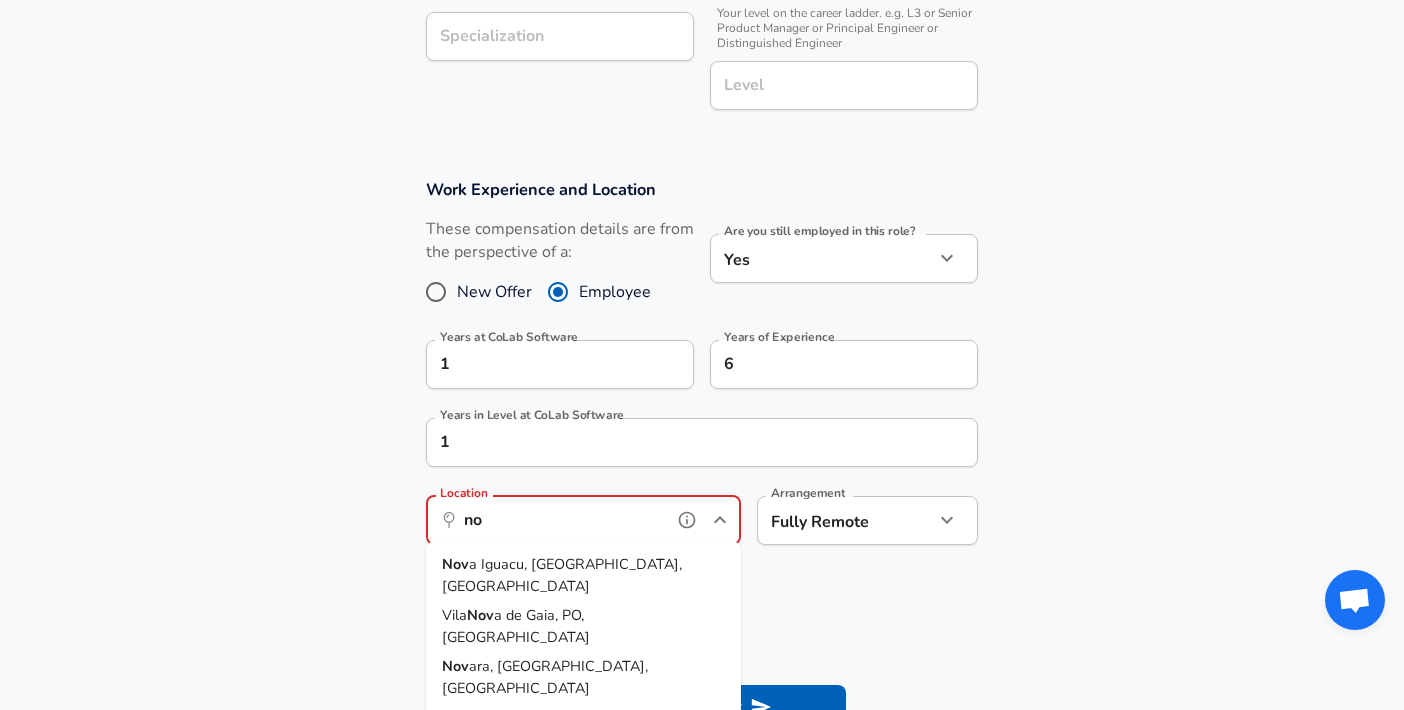 type on "n" 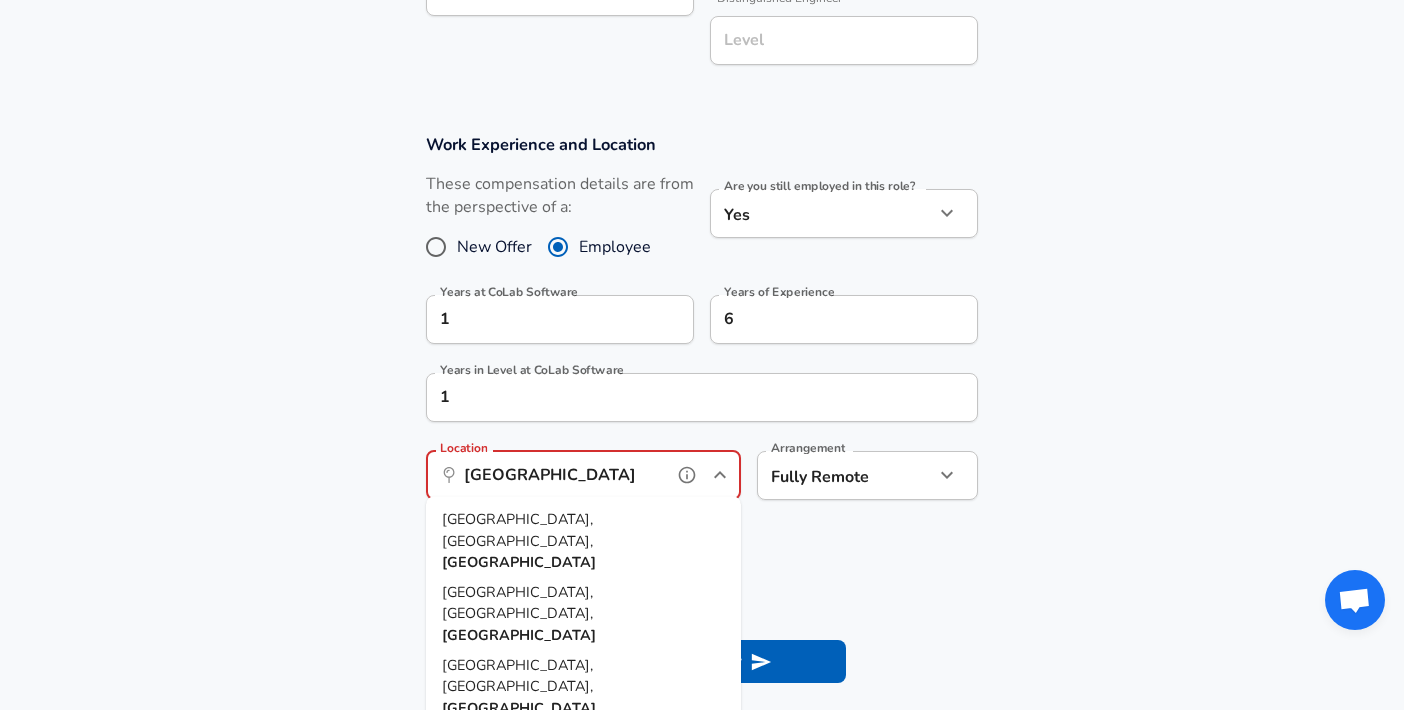 scroll, scrollTop: 762, scrollLeft: 0, axis: vertical 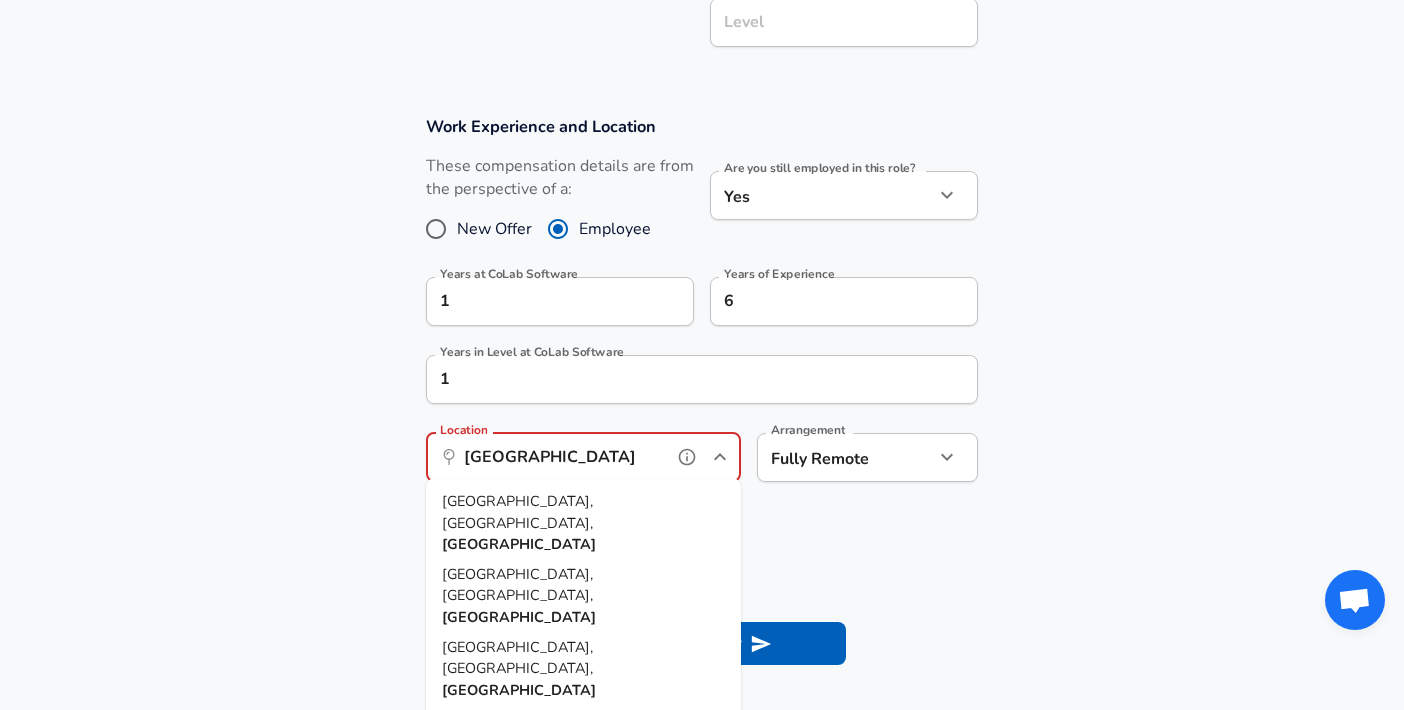 click on "[GEOGRAPHIC_DATA], [GEOGRAPHIC_DATA],  [GEOGRAPHIC_DATA]" at bounding box center (583, 523) 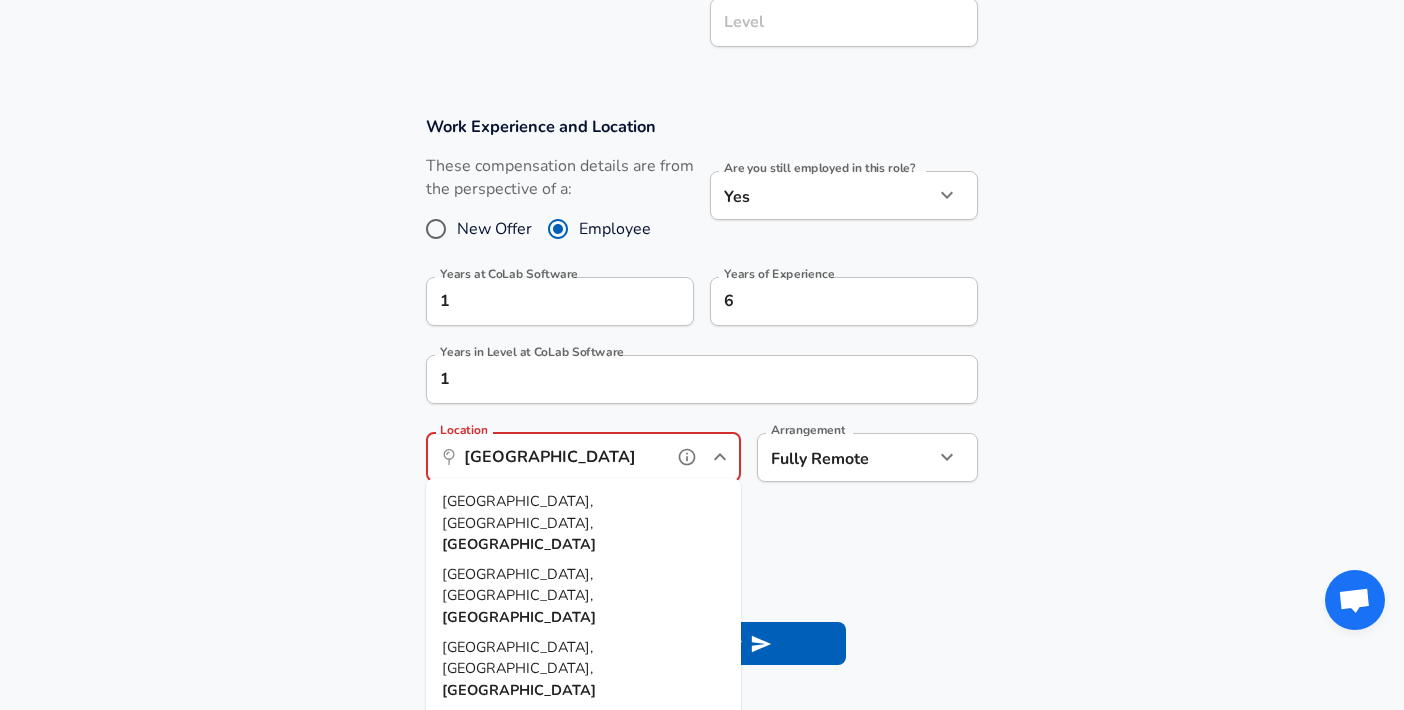 type on "[GEOGRAPHIC_DATA], [GEOGRAPHIC_DATA], [GEOGRAPHIC_DATA]" 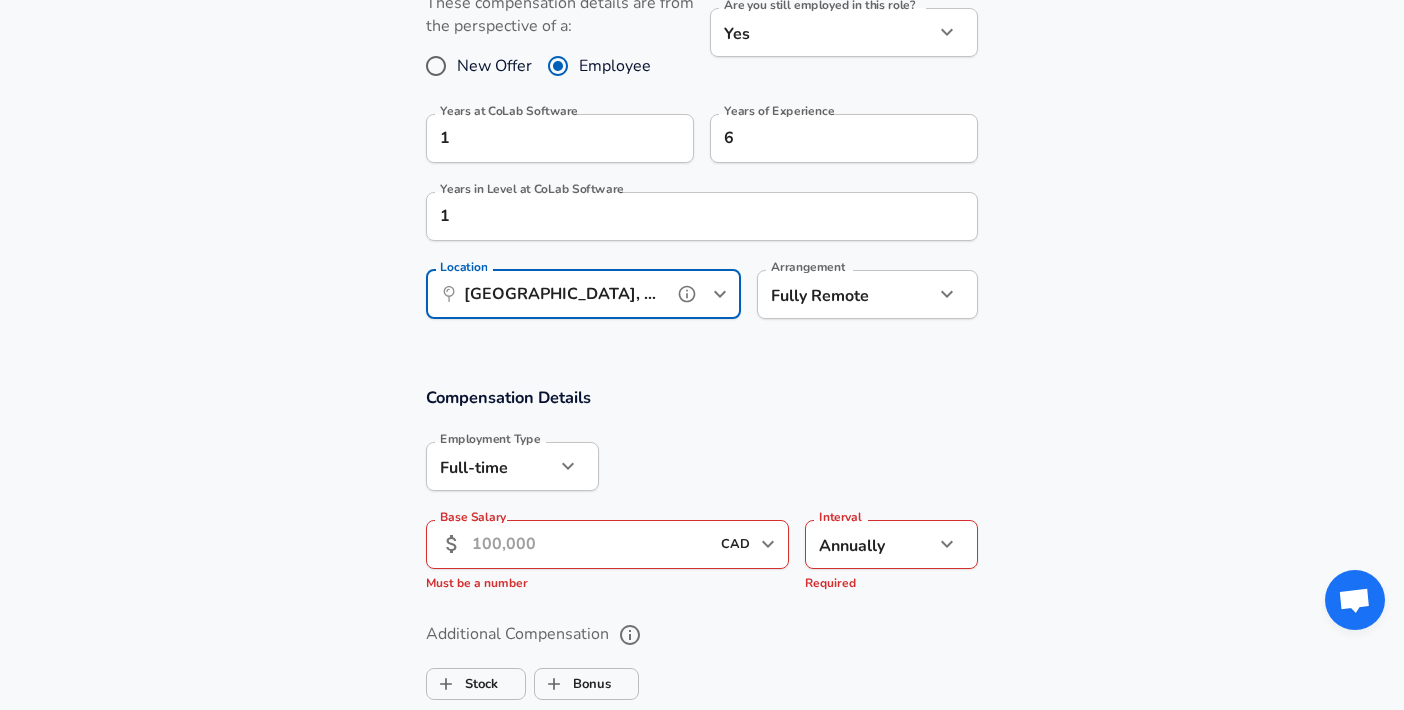 scroll, scrollTop: 941, scrollLeft: 0, axis: vertical 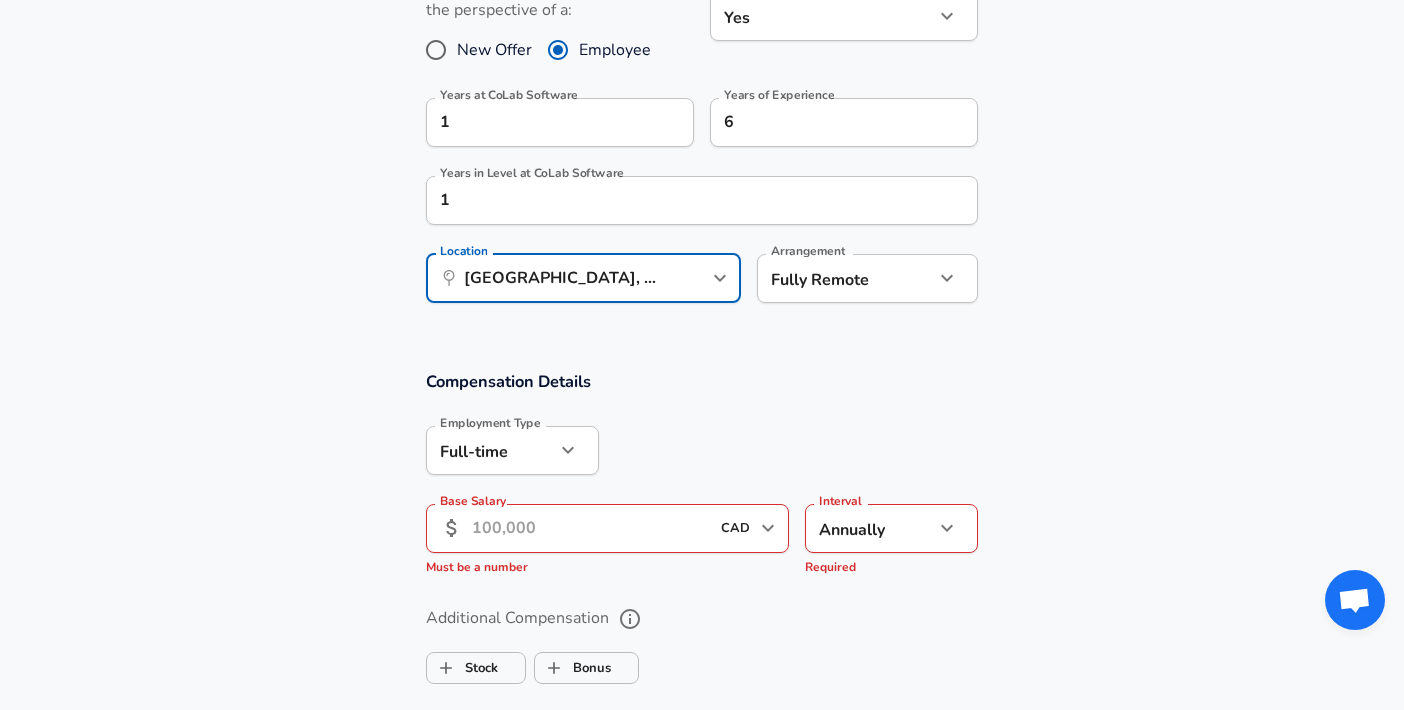 click on "Base Salary" at bounding box center (590, 528) 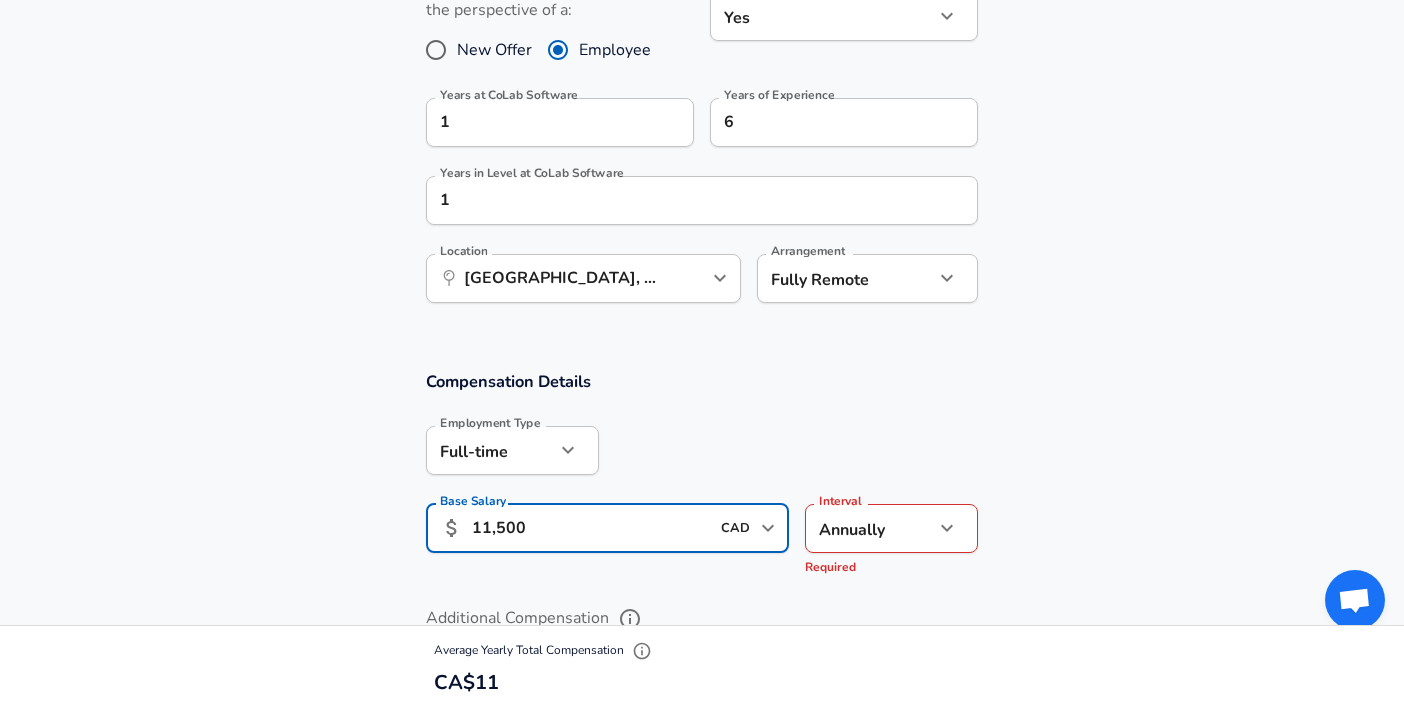 type on "115,000" 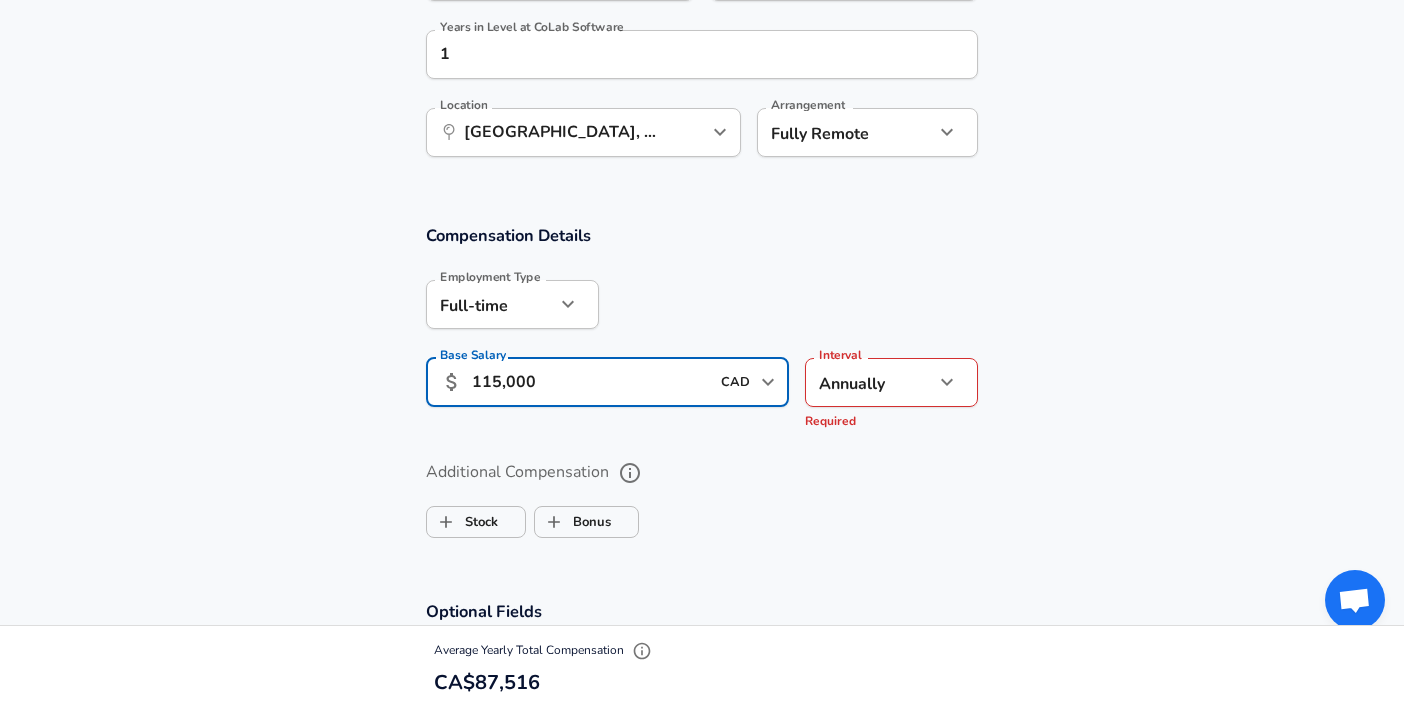 scroll, scrollTop: 1111, scrollLeft: 0, axis: vertical 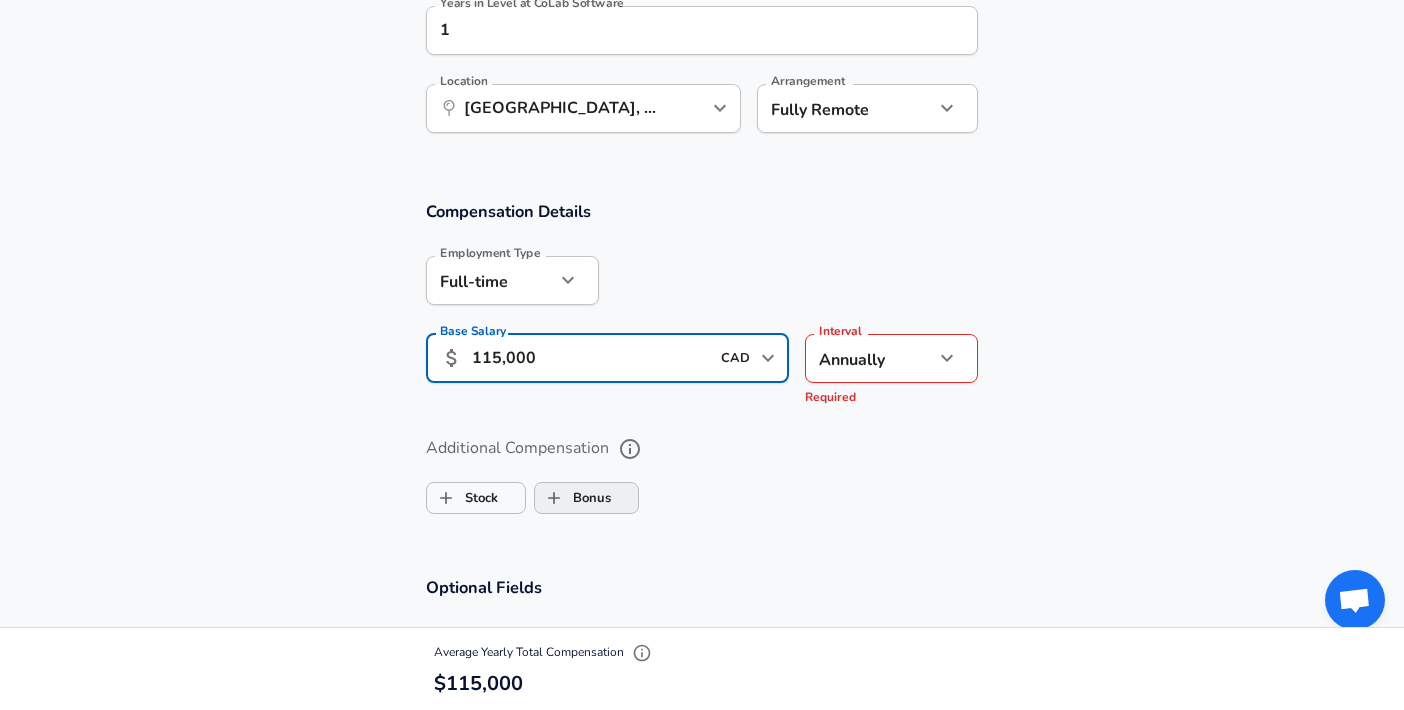 click on "Bonus" at bounding box center [573, 498] 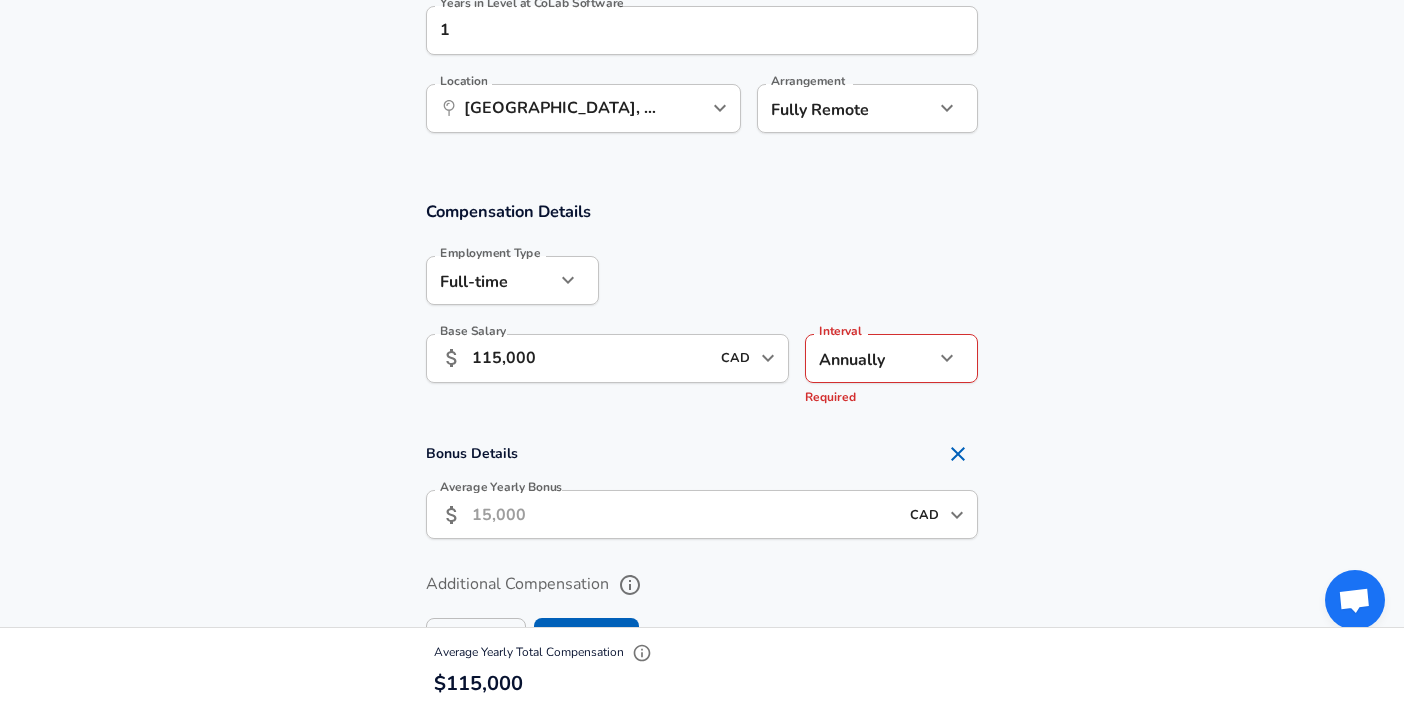 click on "Average Yearly Bonus" at bounding box center [685, 514] 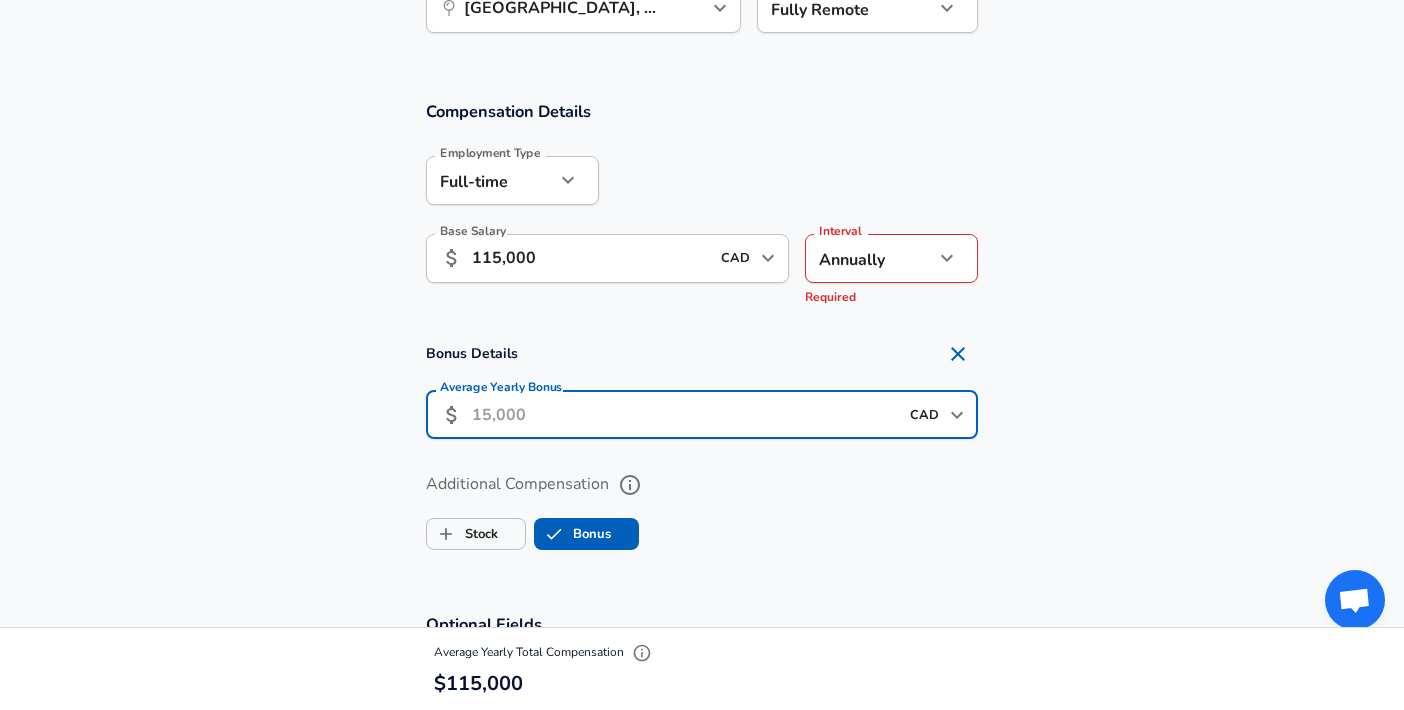 scroll, scrollTop: 1212, scrollLeft: 0, axis: vertical 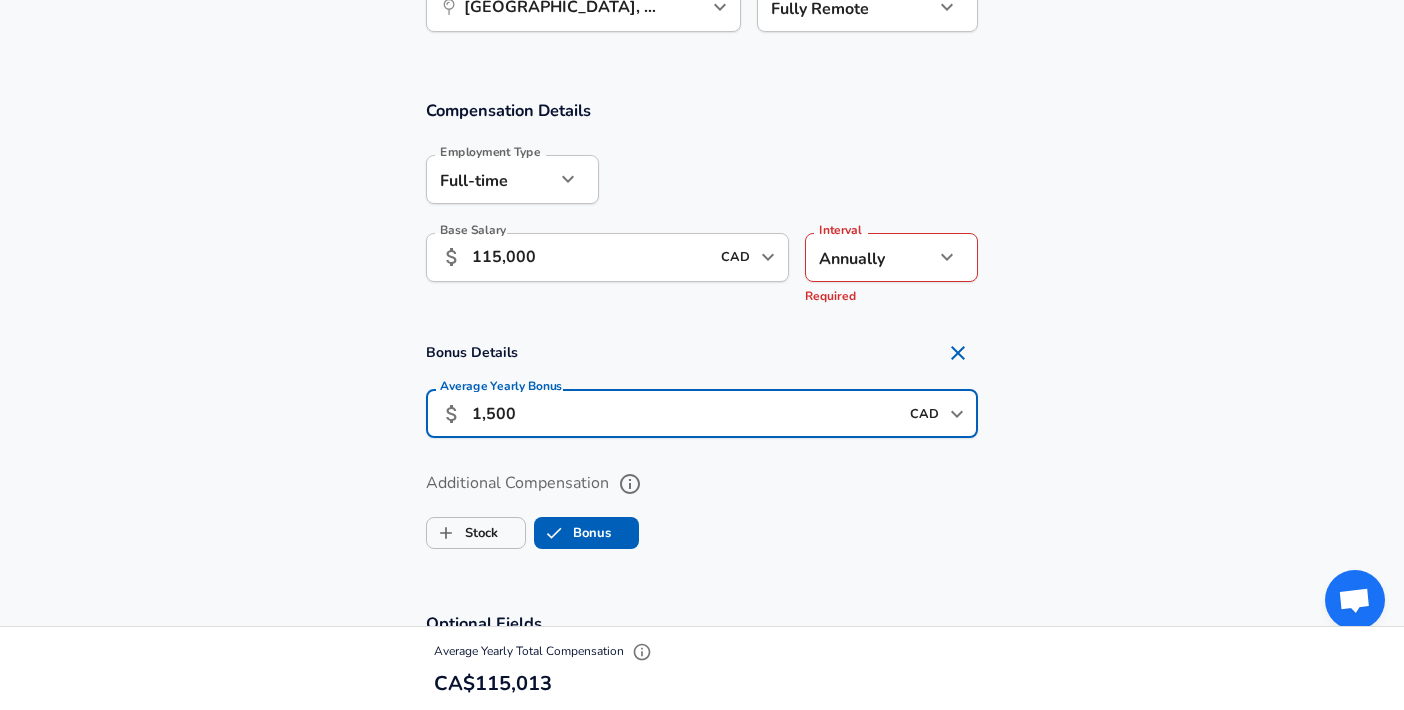 type on "15,000" 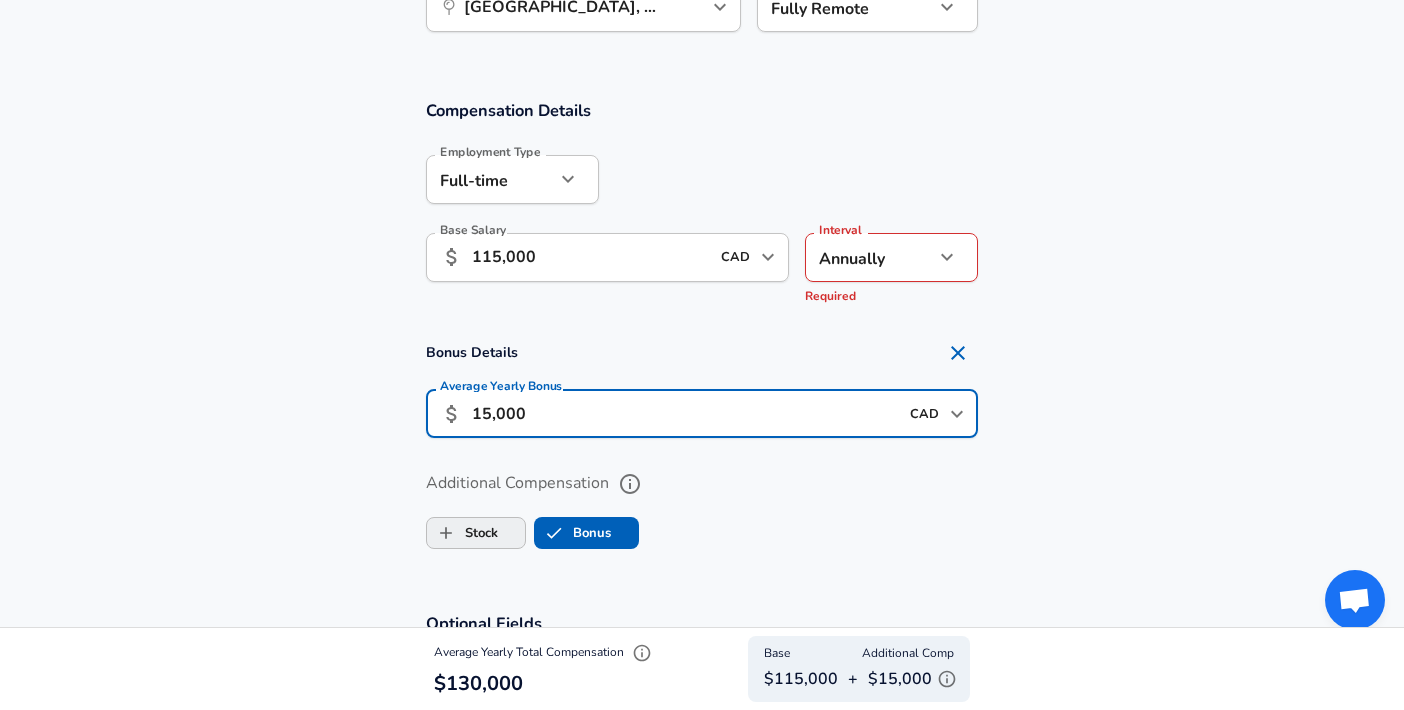 click on "Stock" at bounding box center (462, 533) 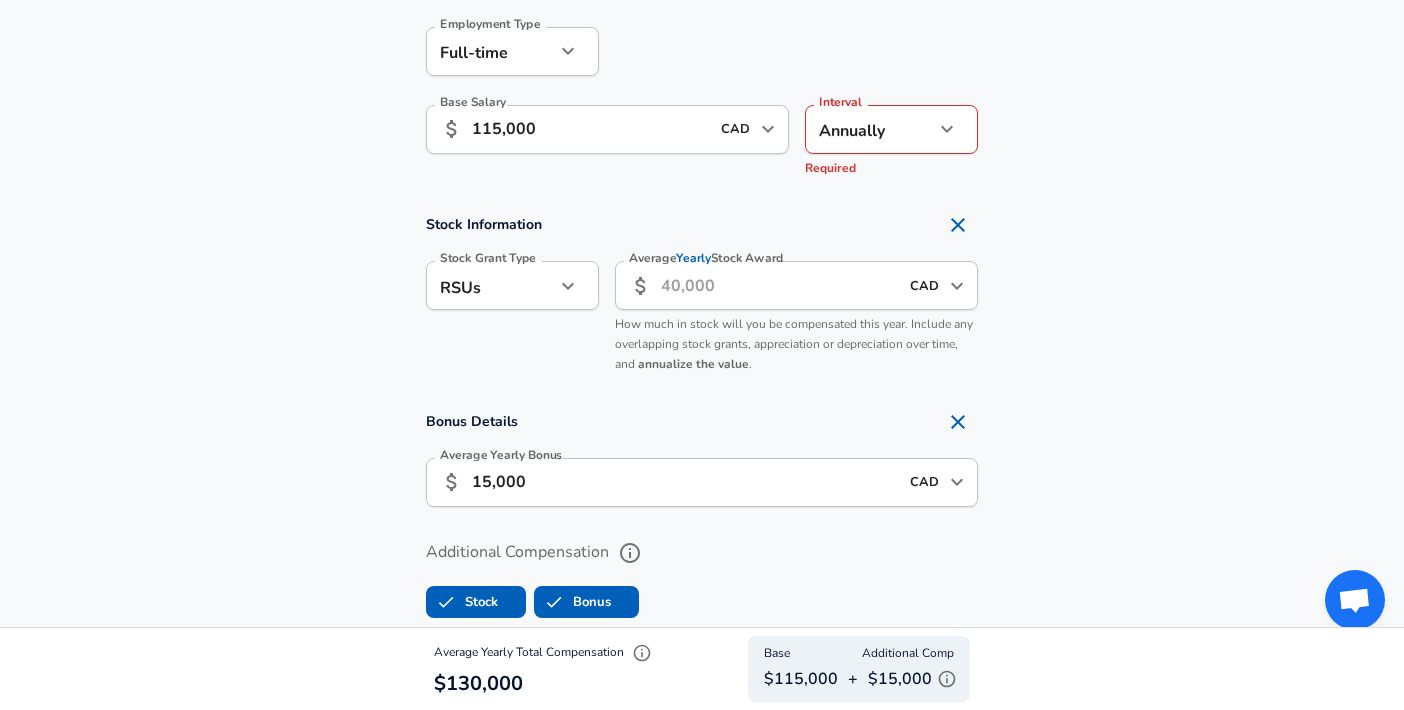 scroll, scrollTop: 1341, scrollLeft: 0, axis: vertical 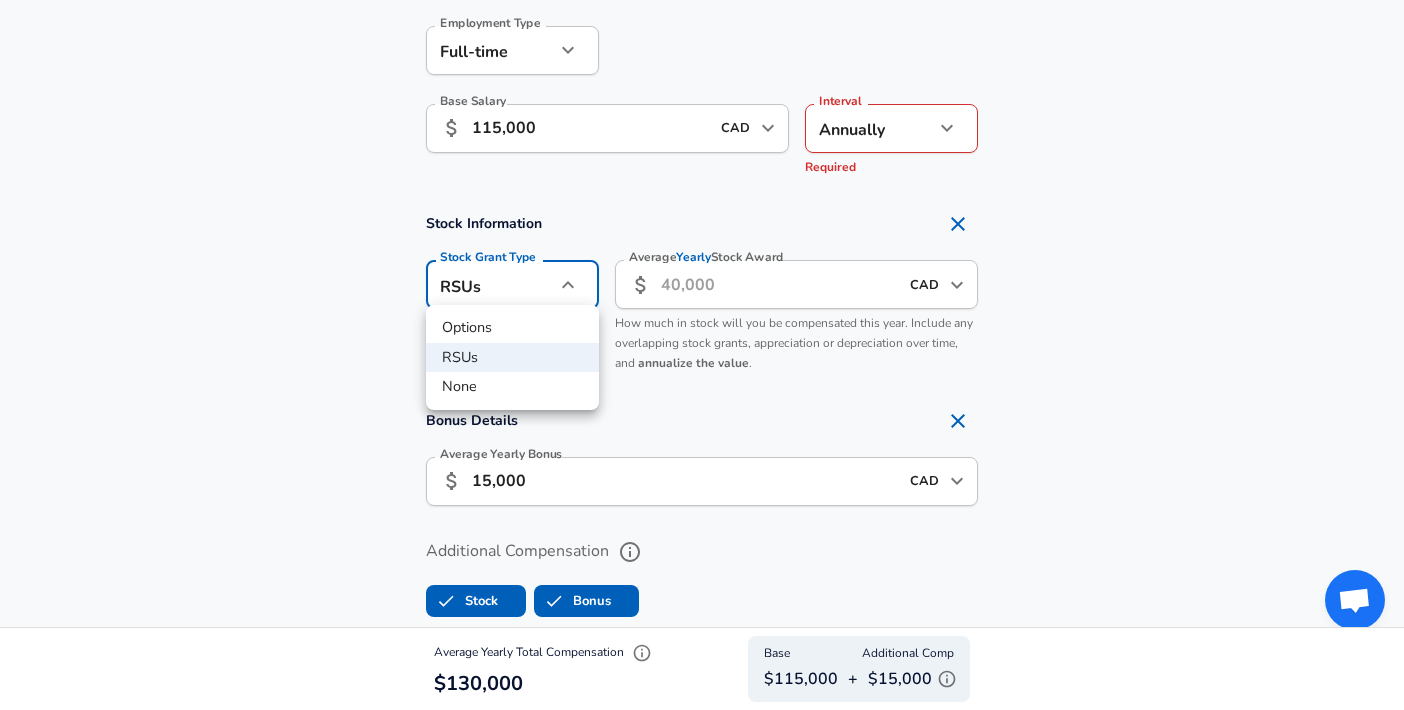 click on "Restart Add Your Salary Upload your offer letter   to verify your submission Enhance Privacy and Anonymity No Automatically hides specific fields until there are enough submissions to safely display the full details.   More Details Based on your submission and the data points that we have already collected, we will automatically hide and anonymize specific fields if there aren't enough data points to remain sufficiently anonymous. Company & Title Information   Enter the company you received your offer from Company CoLab Software Company   Select the title that closest resembles your official title. This should be similar to the title that was present on your offer letter. Title Customer Success Manager Title Job Family Customer Success Job Family Specialization Specialization   Your level on the career ladder. e.g. L3 or Senior Product Manager or Principal Engineer or Distinguished Engineer Level Level Work Experience and Location These compensation details are from the perspective of a: New Offer Employee 1" at bounding box center (702, -986) 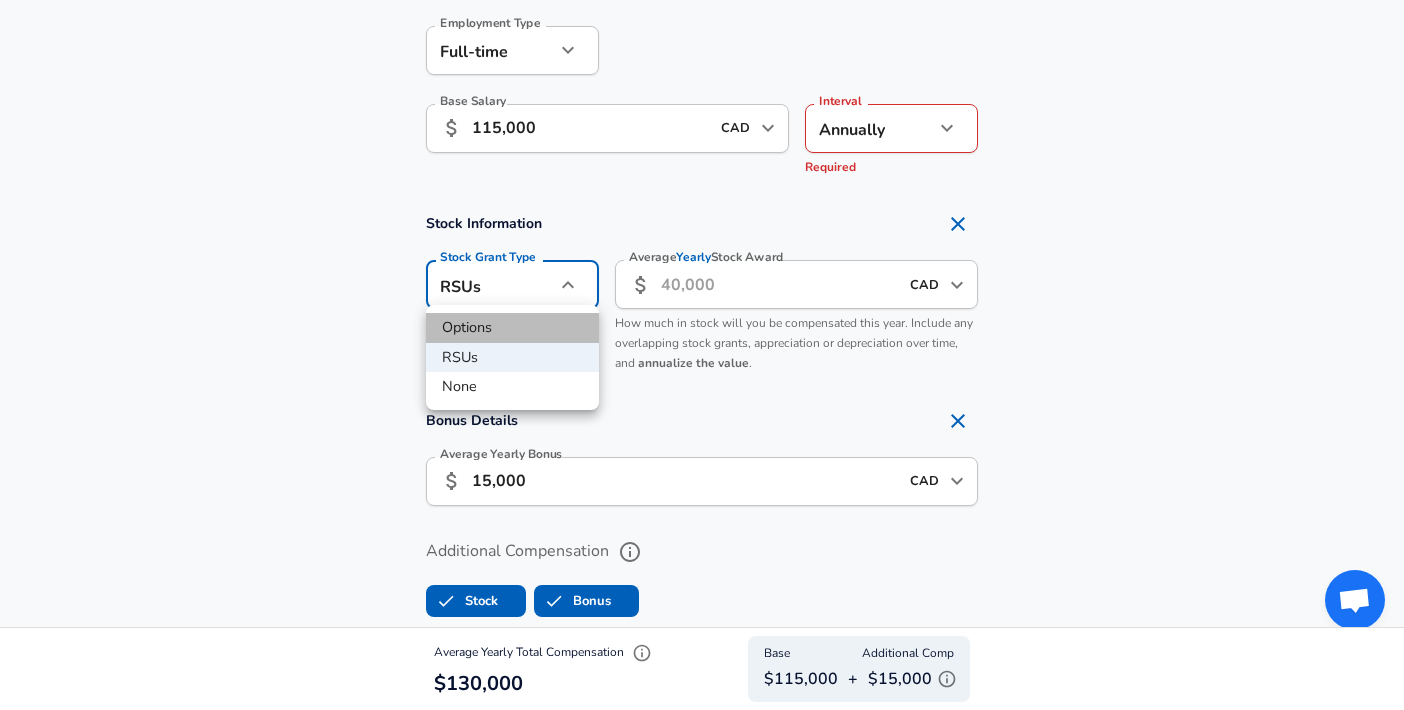 click on "Options" at bounding box center [512, 328] 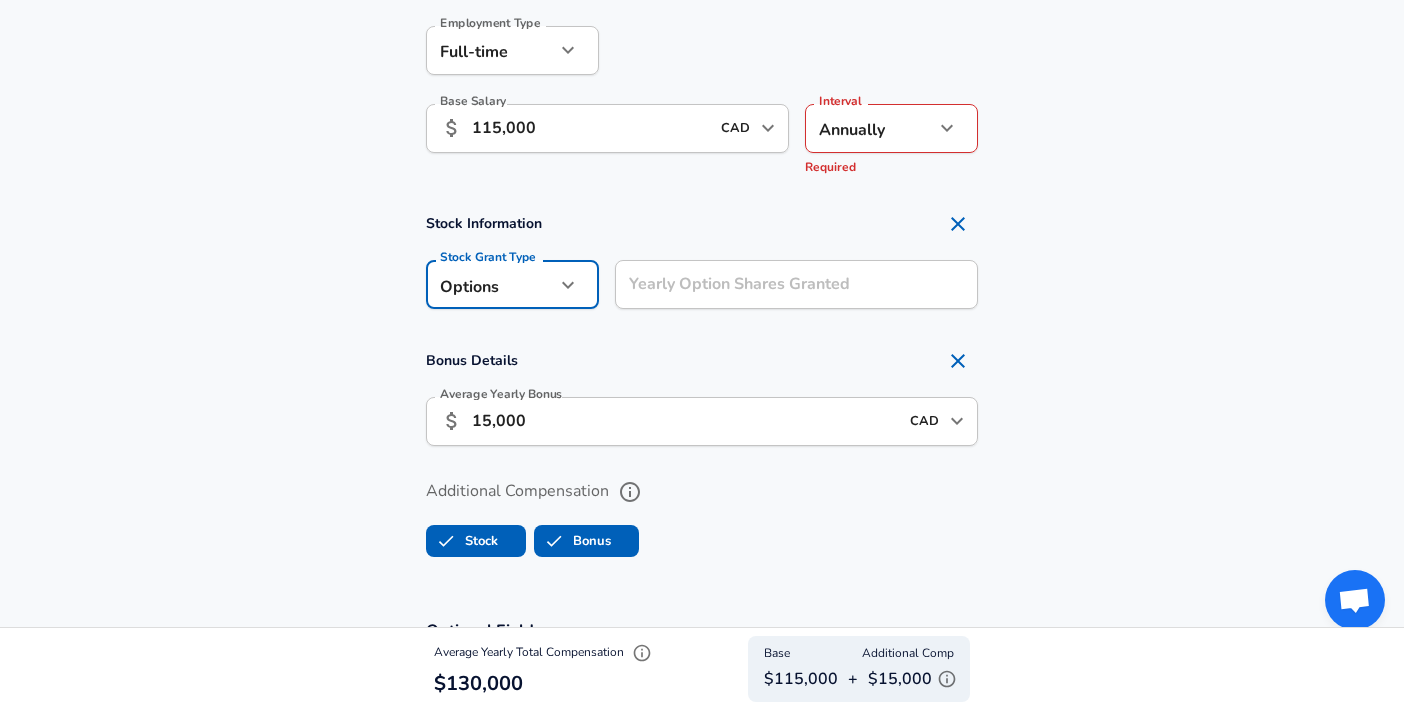 click on "Yearly Option Shares Granted" at bounding box center (796, 284) 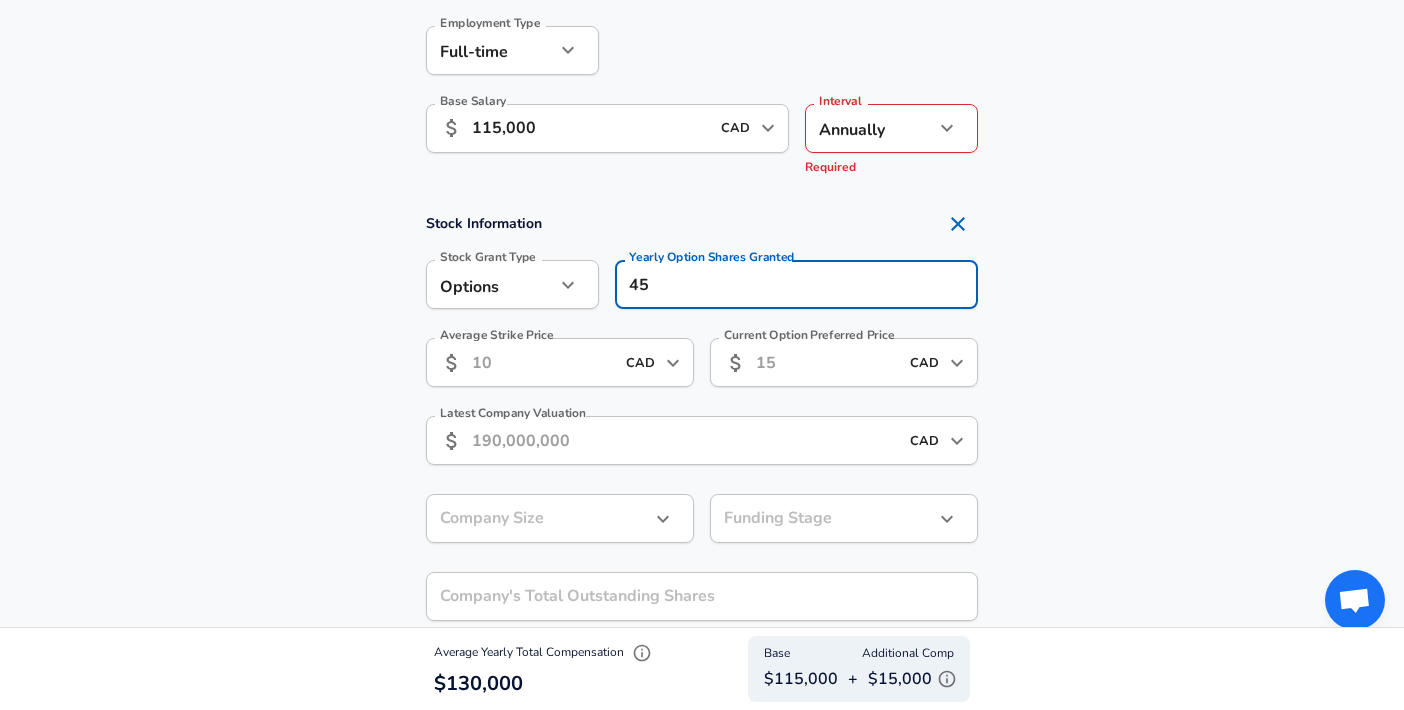 type on "4" 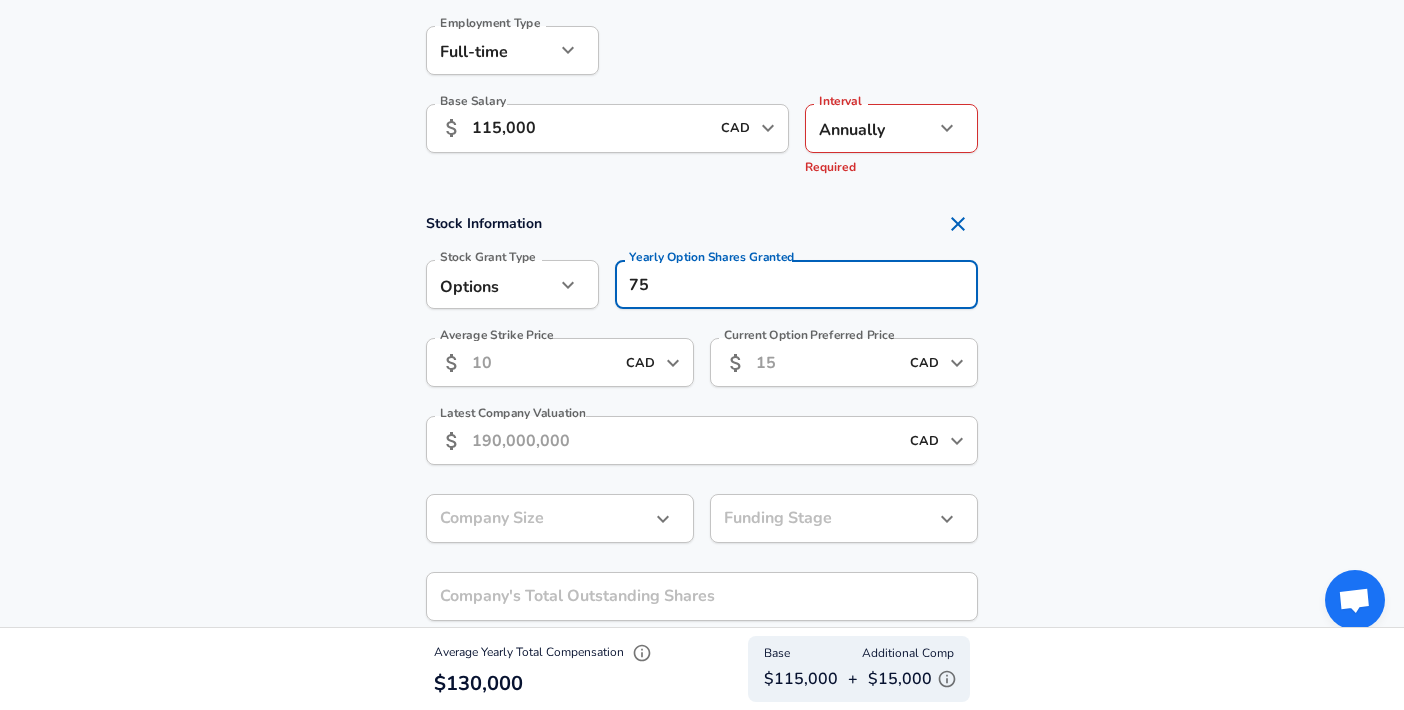 type on "7" 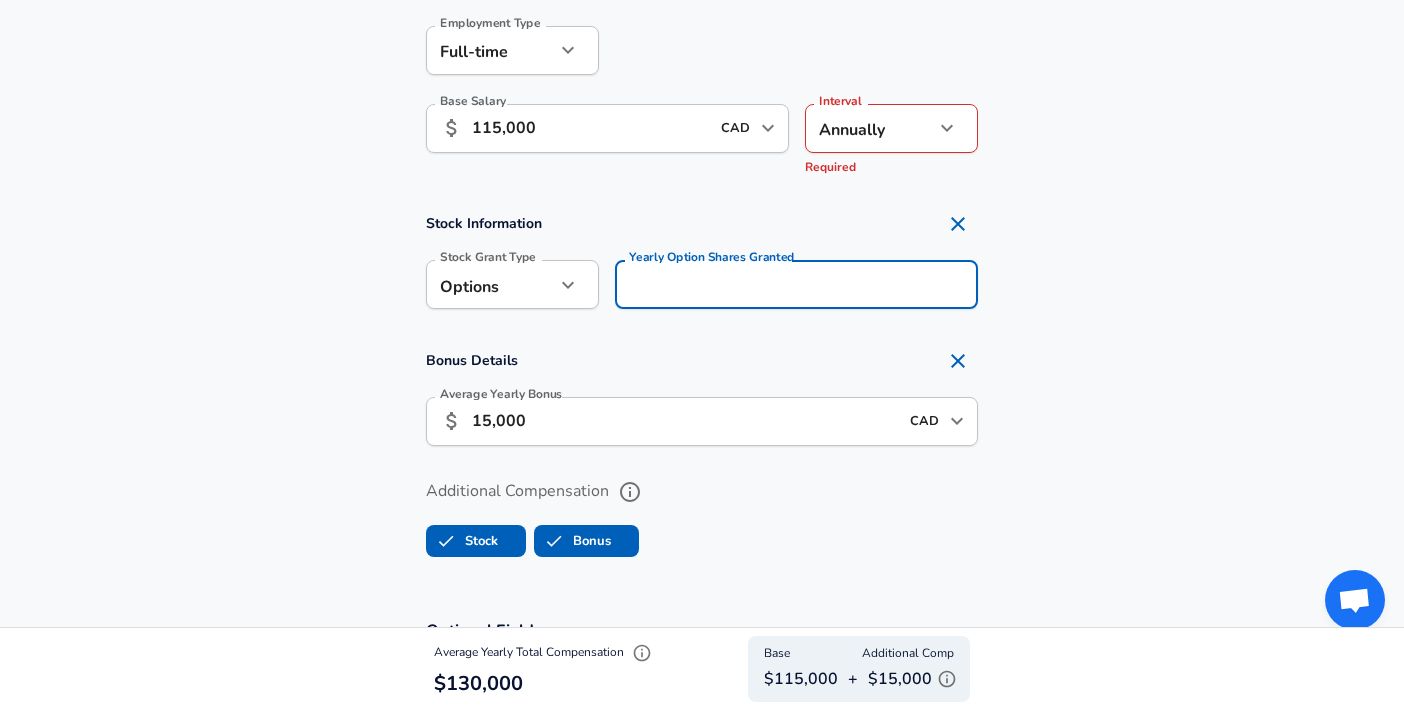 type 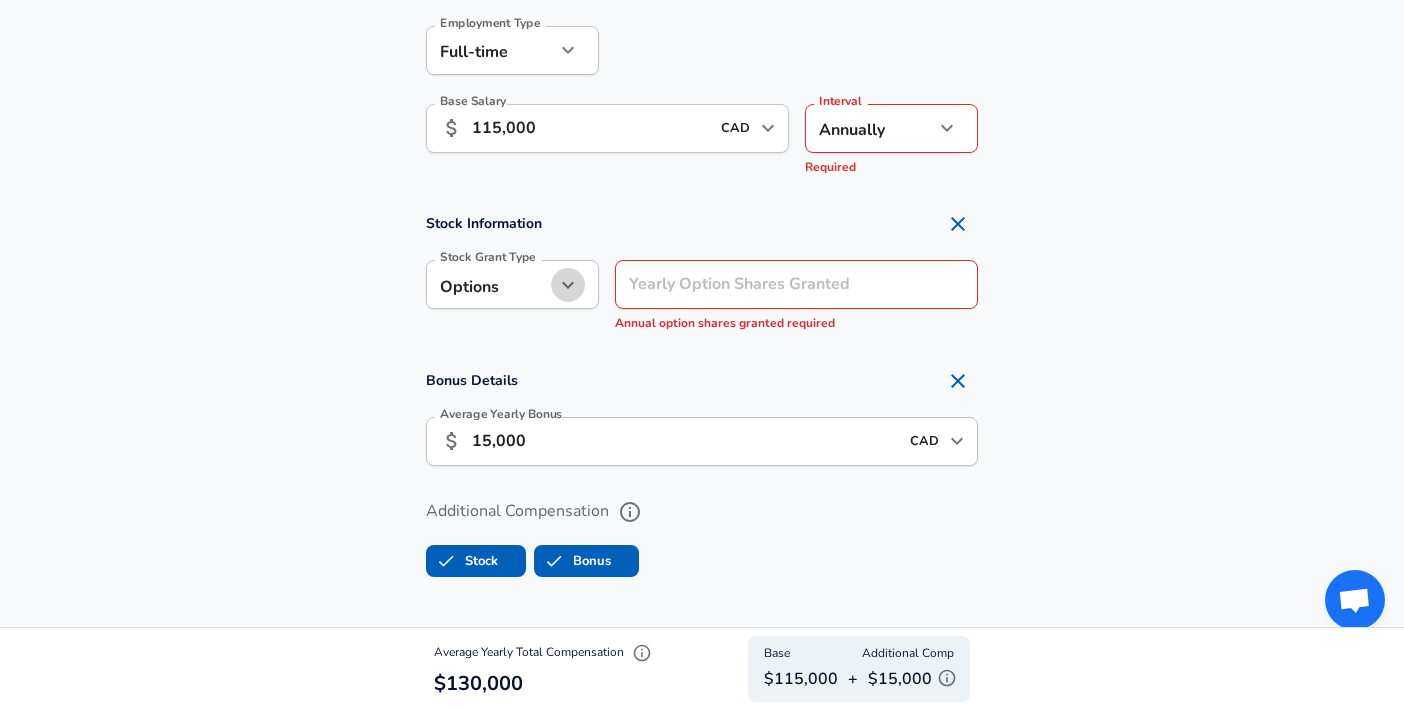 click 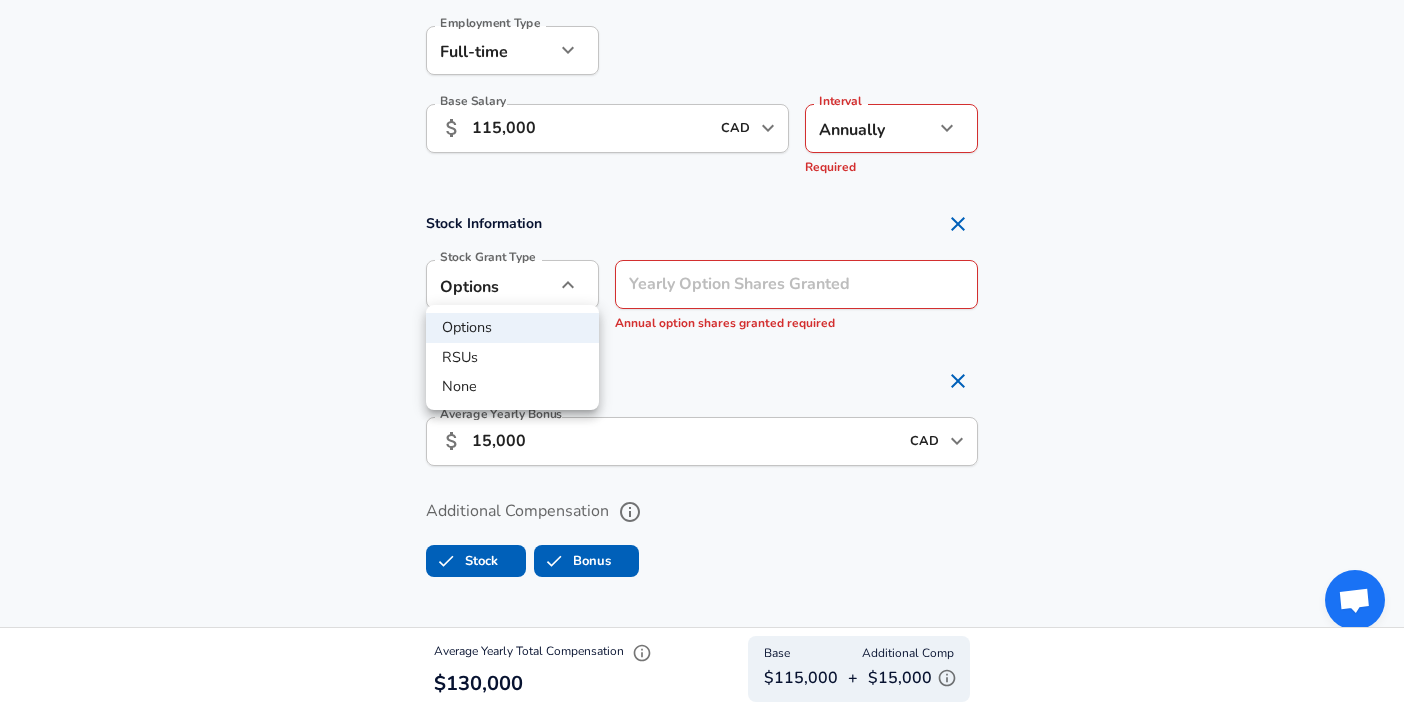 click on "None" at bounding box center [512, 387] 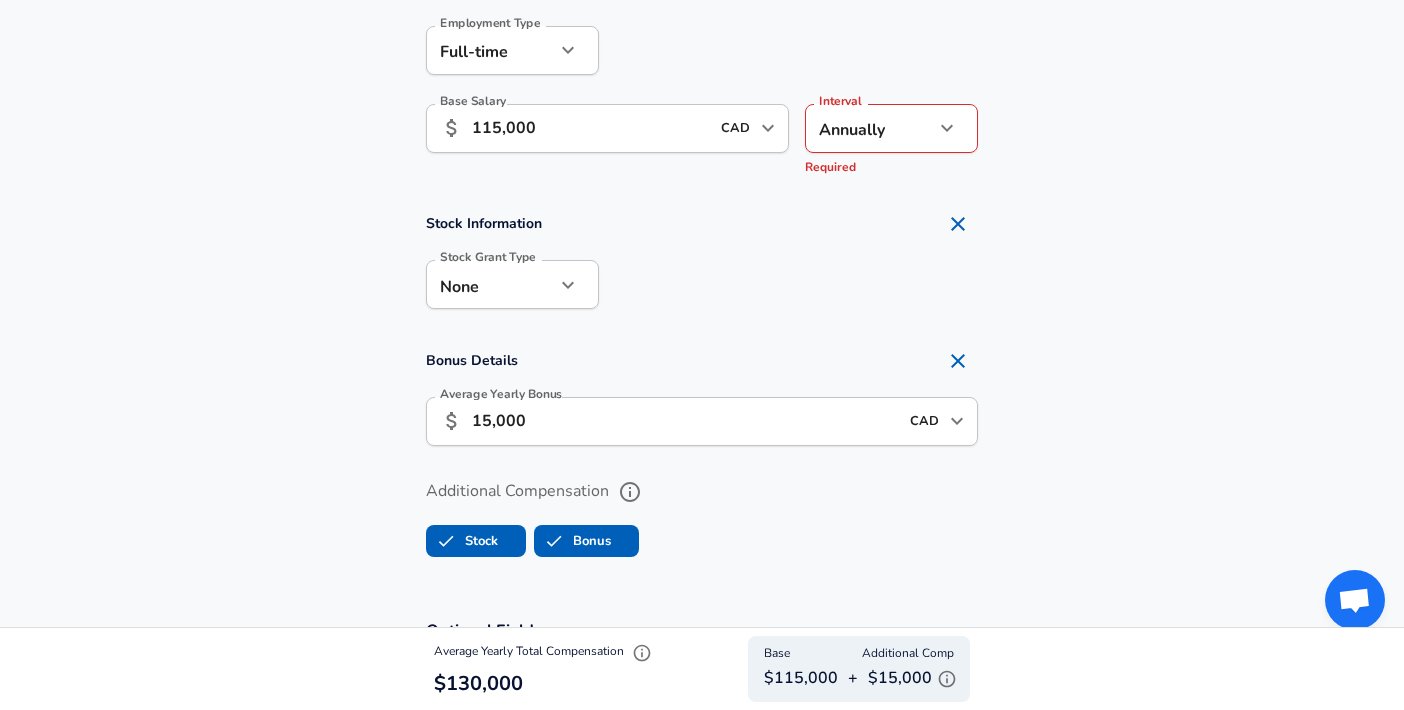 type on "none" 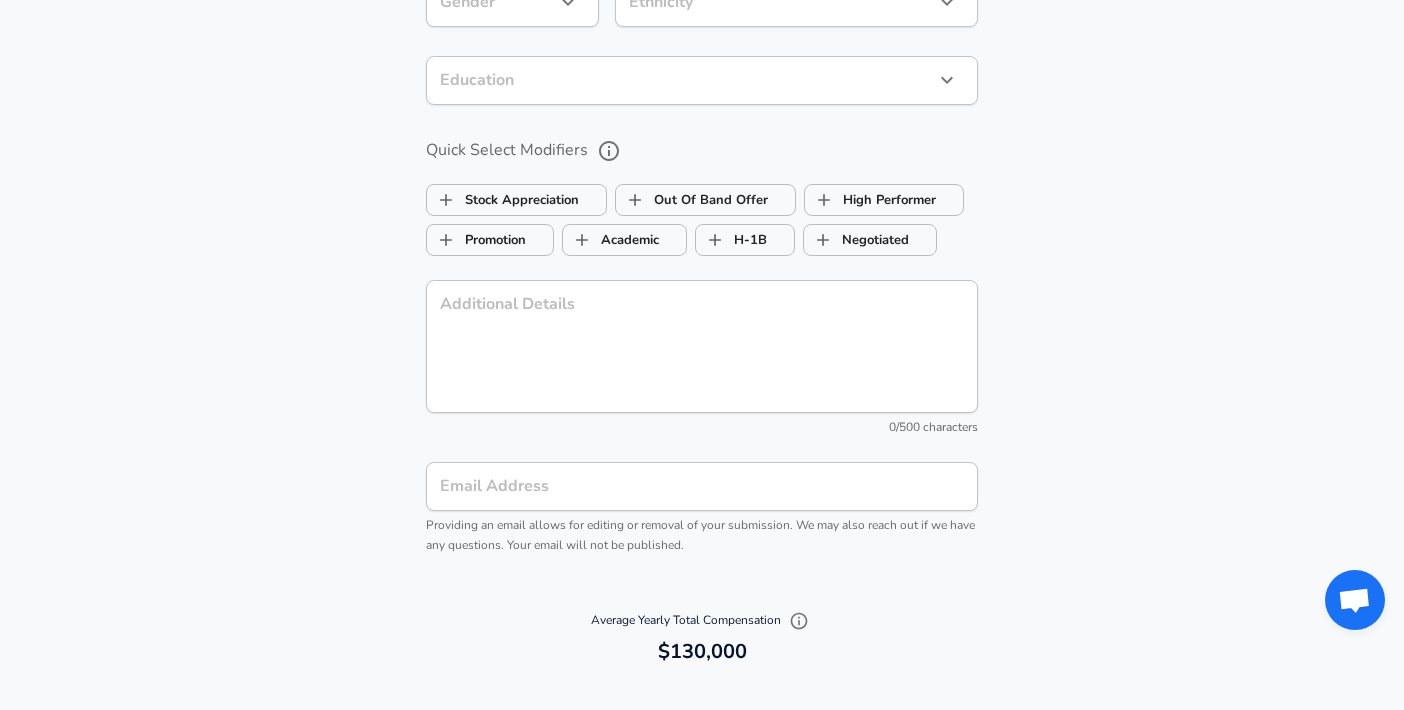 scroll, scrollTop: 2040, scrollLeft: 0, axis: vertical 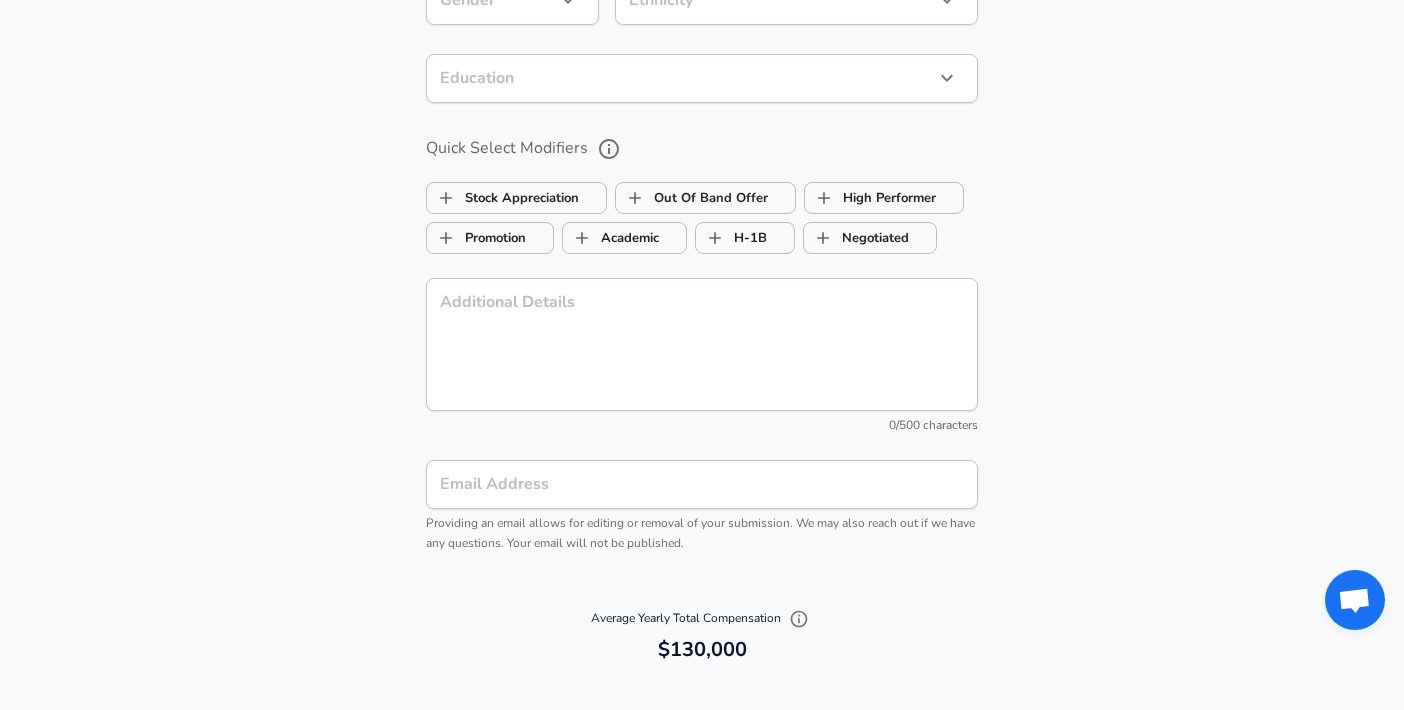 click 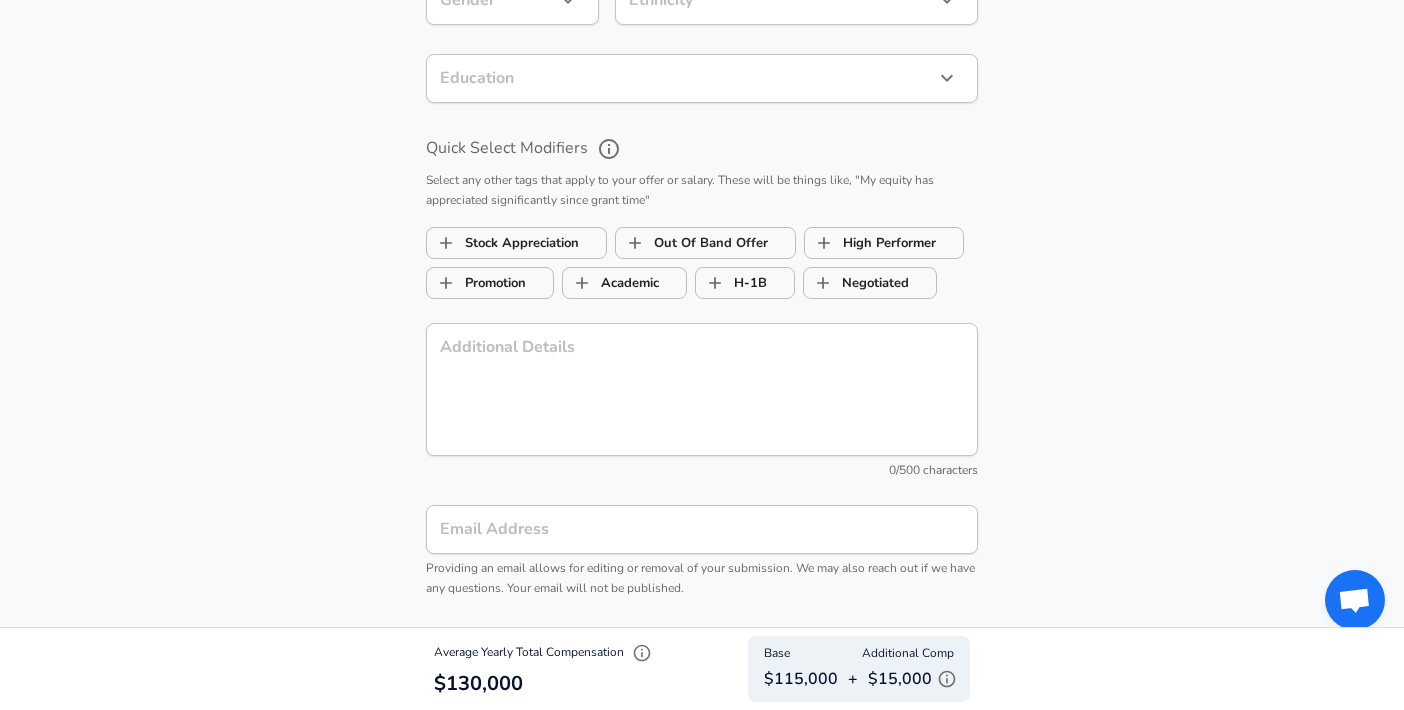 click 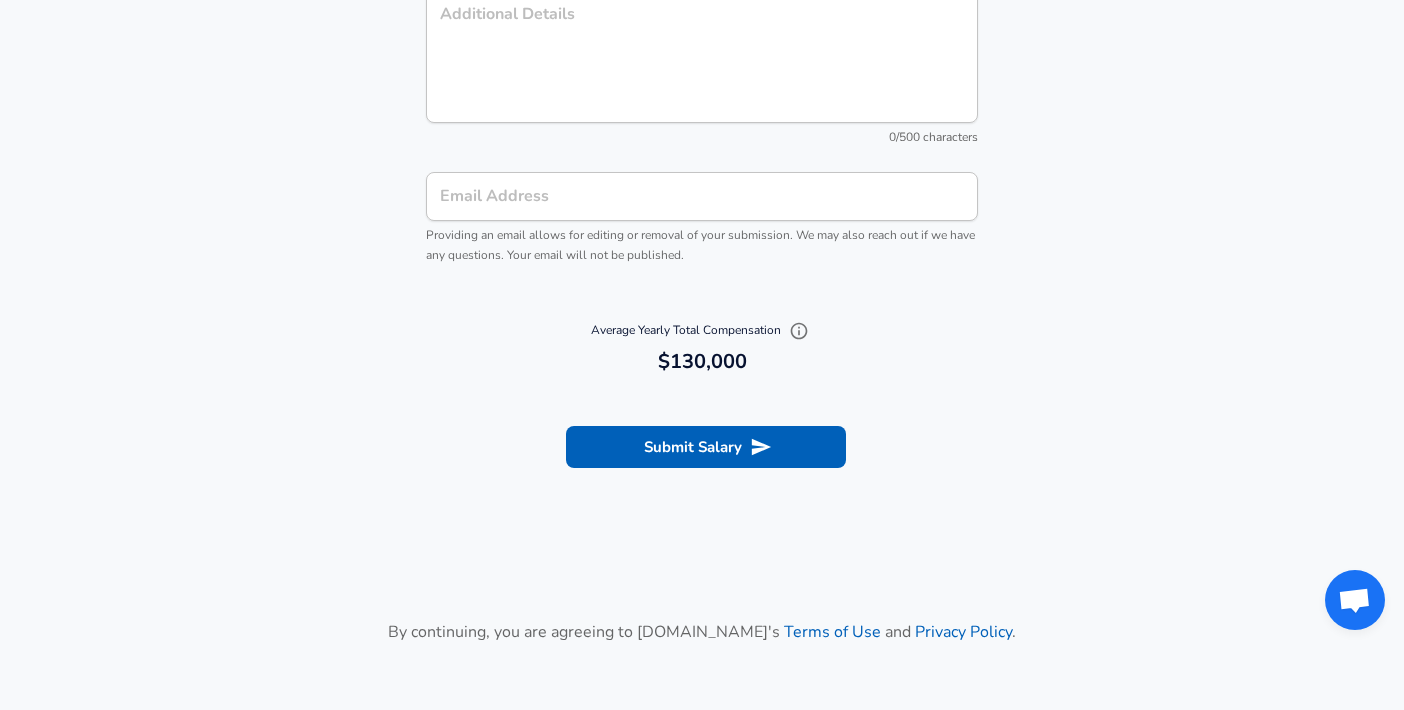 scroll, scrollTop: 2374, scrollLeft: 0, axis: vertical 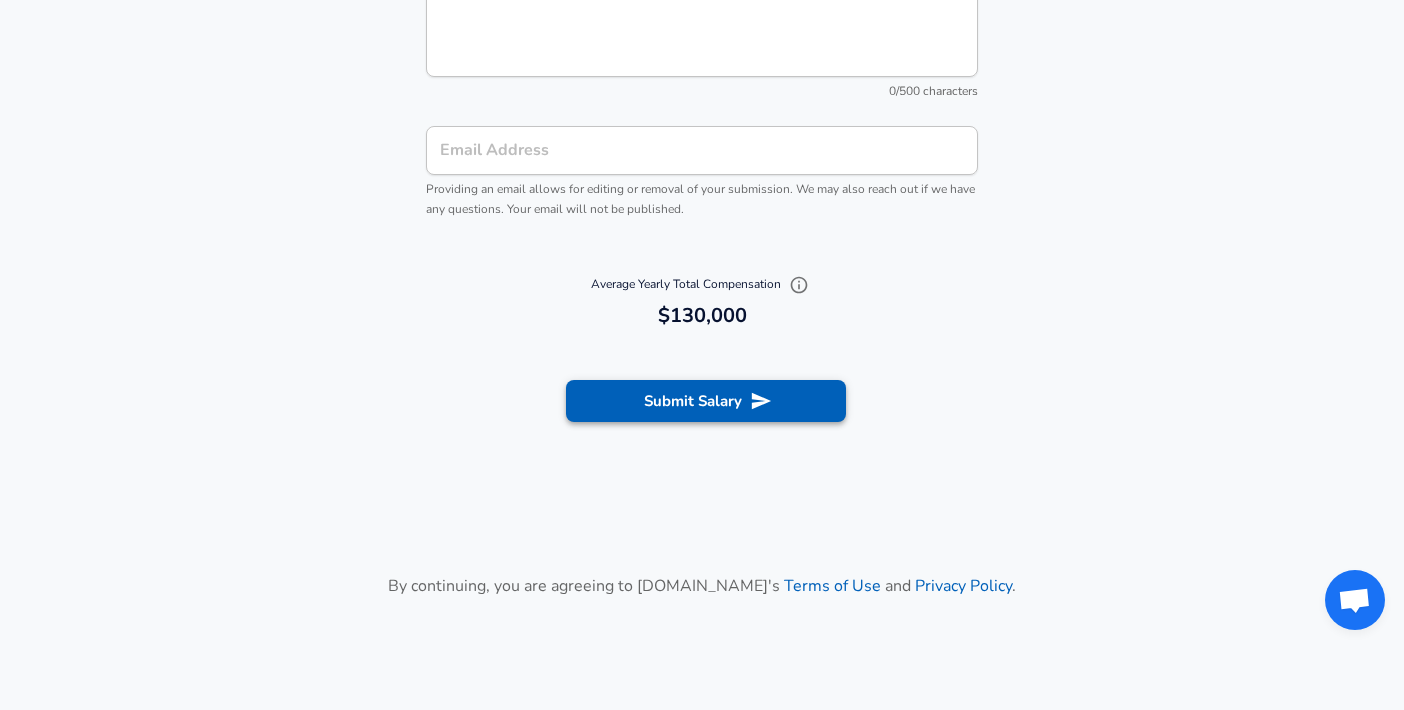 click on "Submit Salary" at bounding box center [706, 401] 